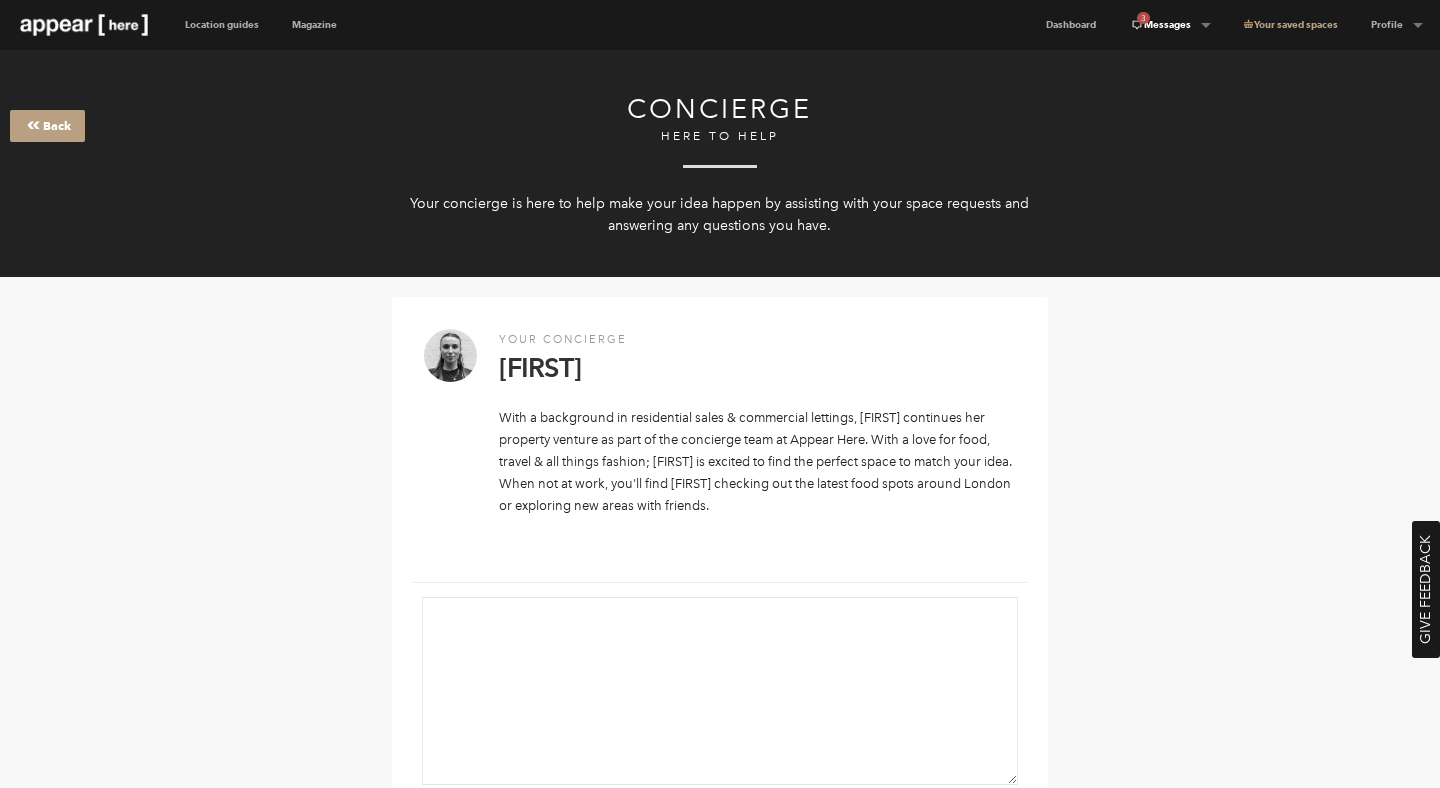 scroll, scrollTop: 469, scrollLeft: 0, axis: vertical 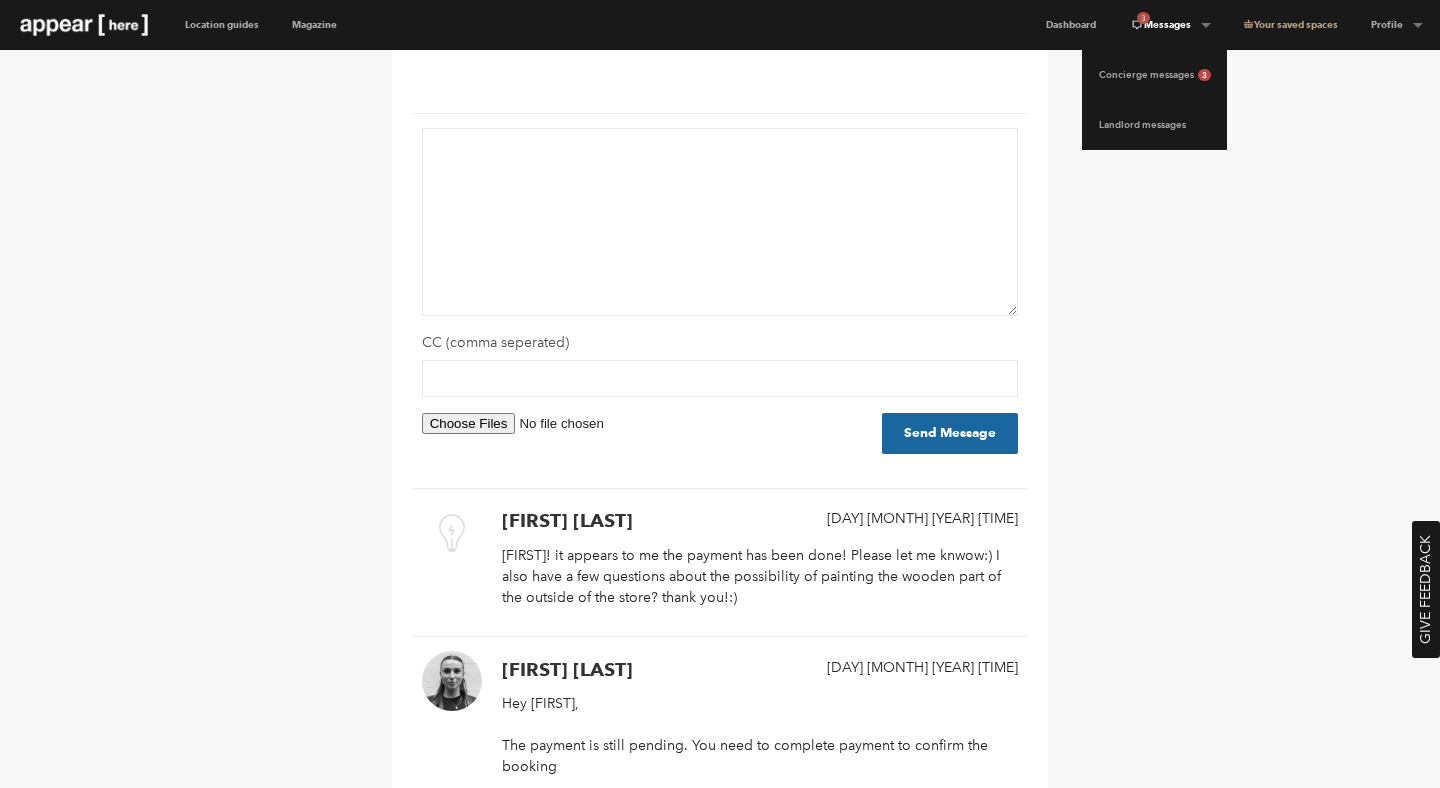 click on "3
Messages" at bounding box center (1170, 25) 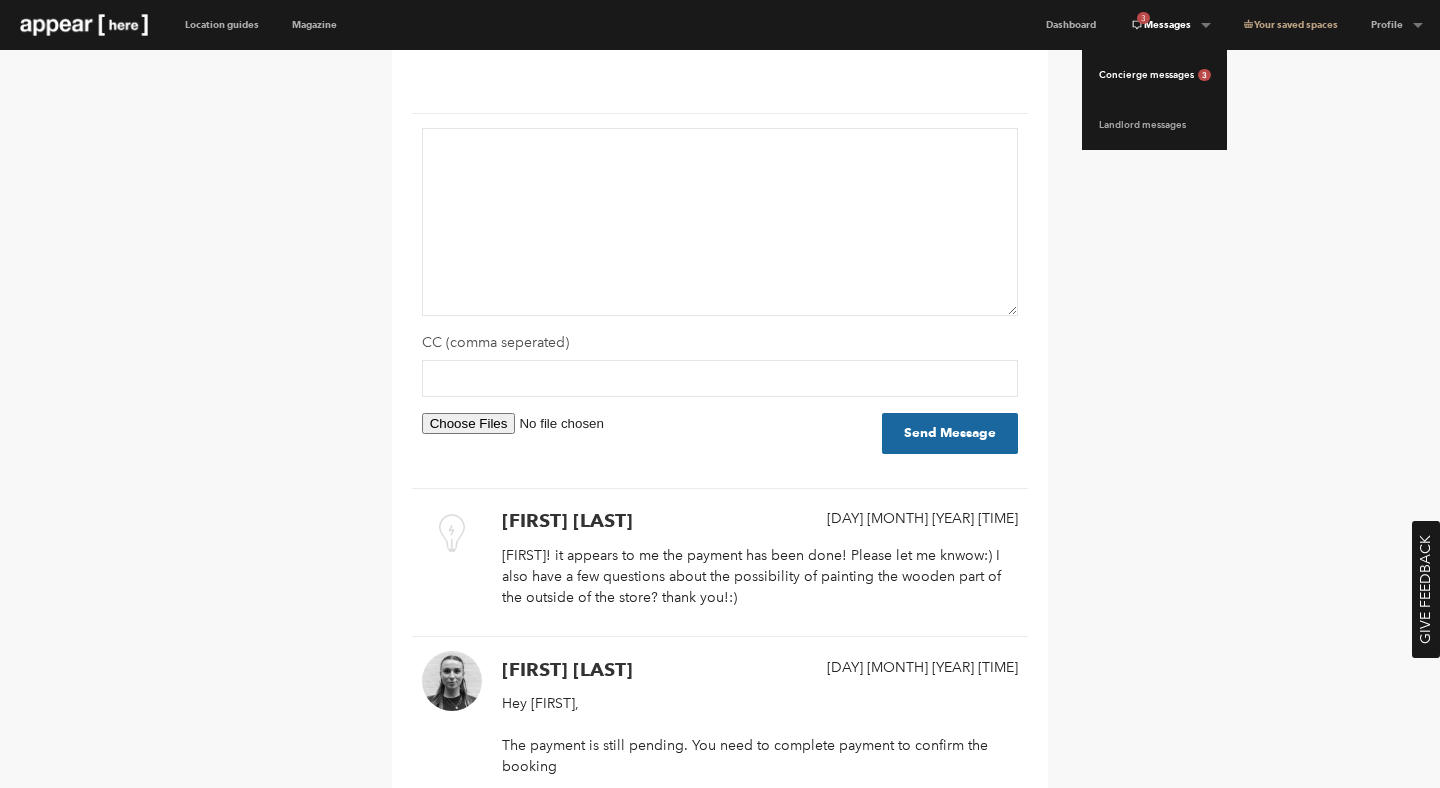 click on "Concierge messages
3" at bounding box center (1154, 75) 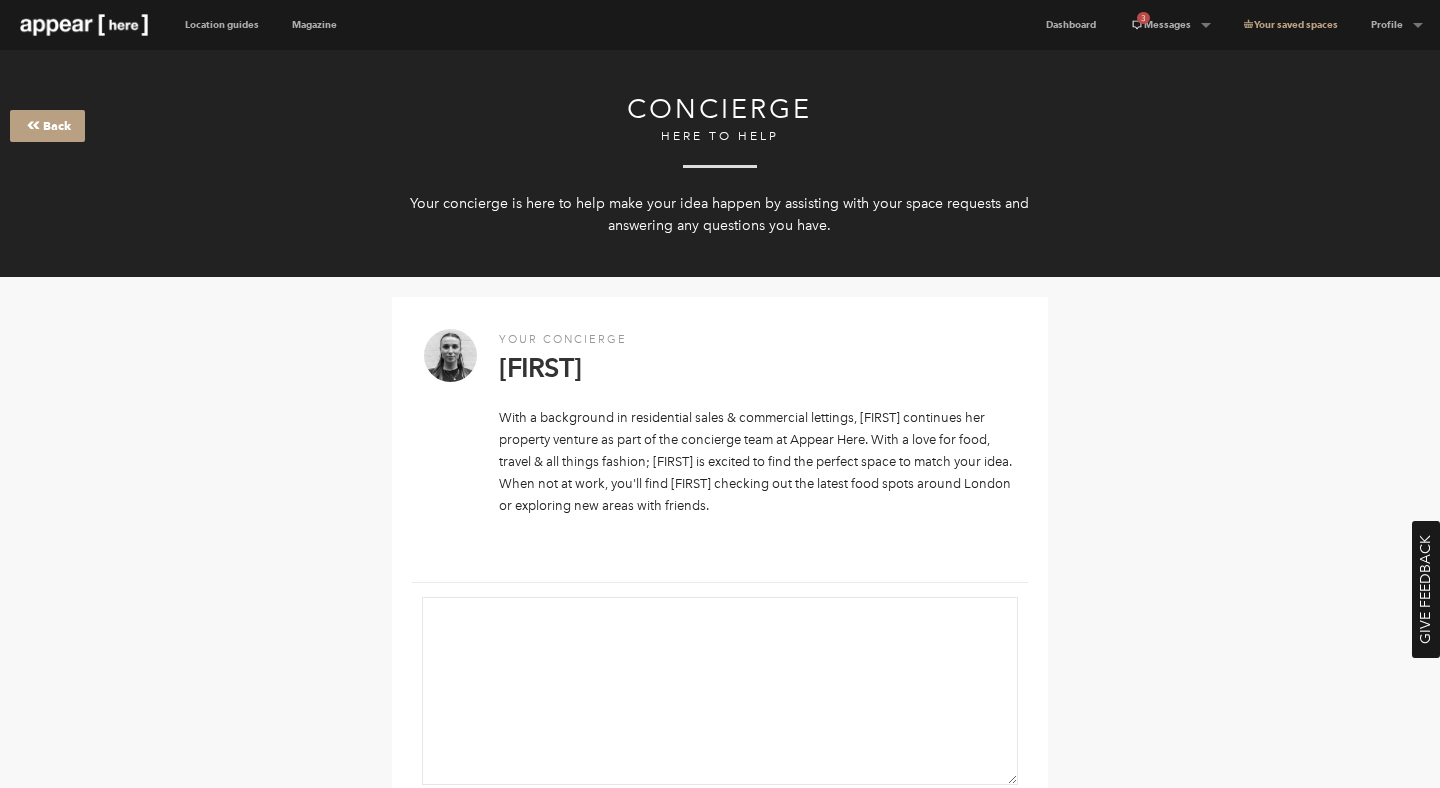 scroll, scrollTop: 0, scrollLeft: 0, axis: both 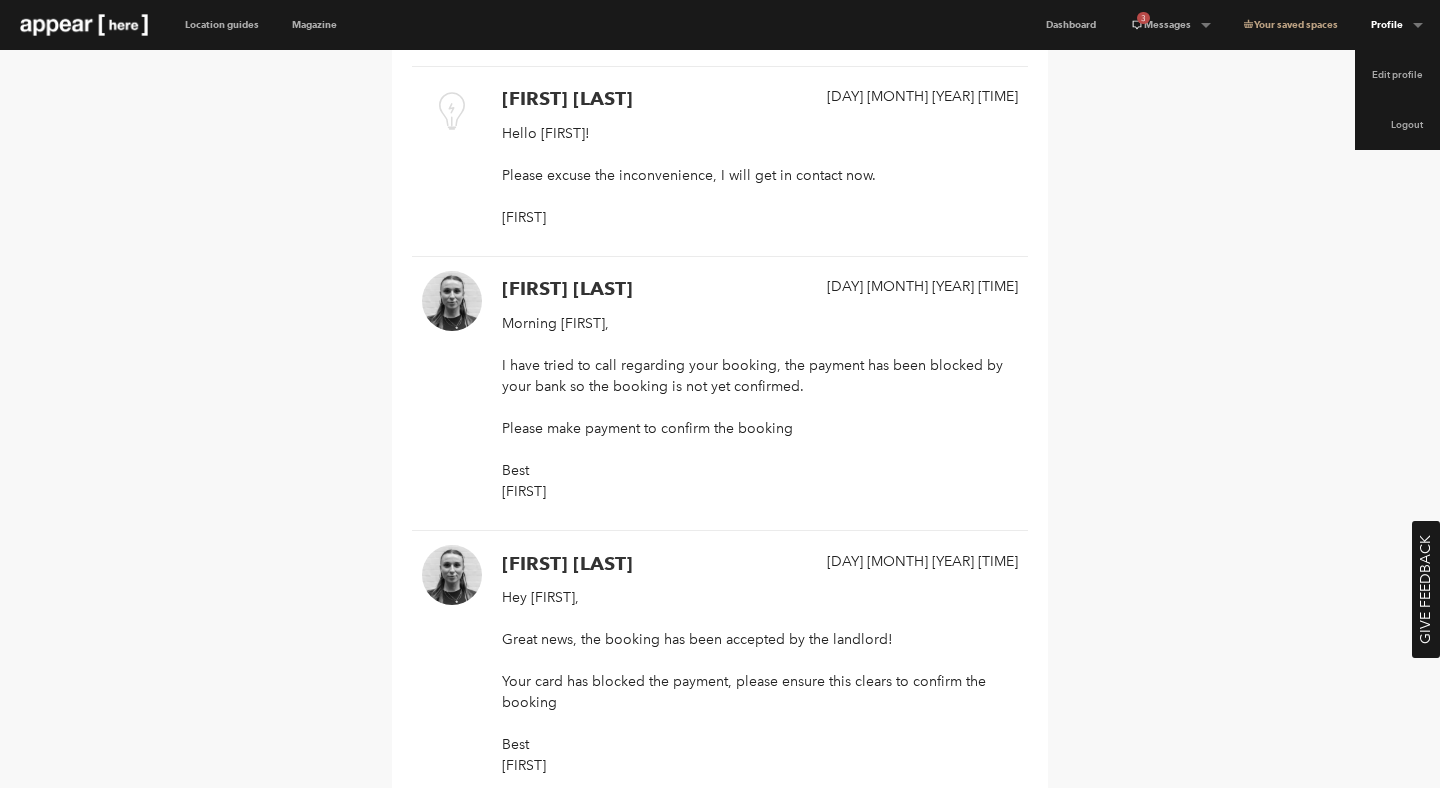 click on "Profile" at bounding box center (1170, 25) 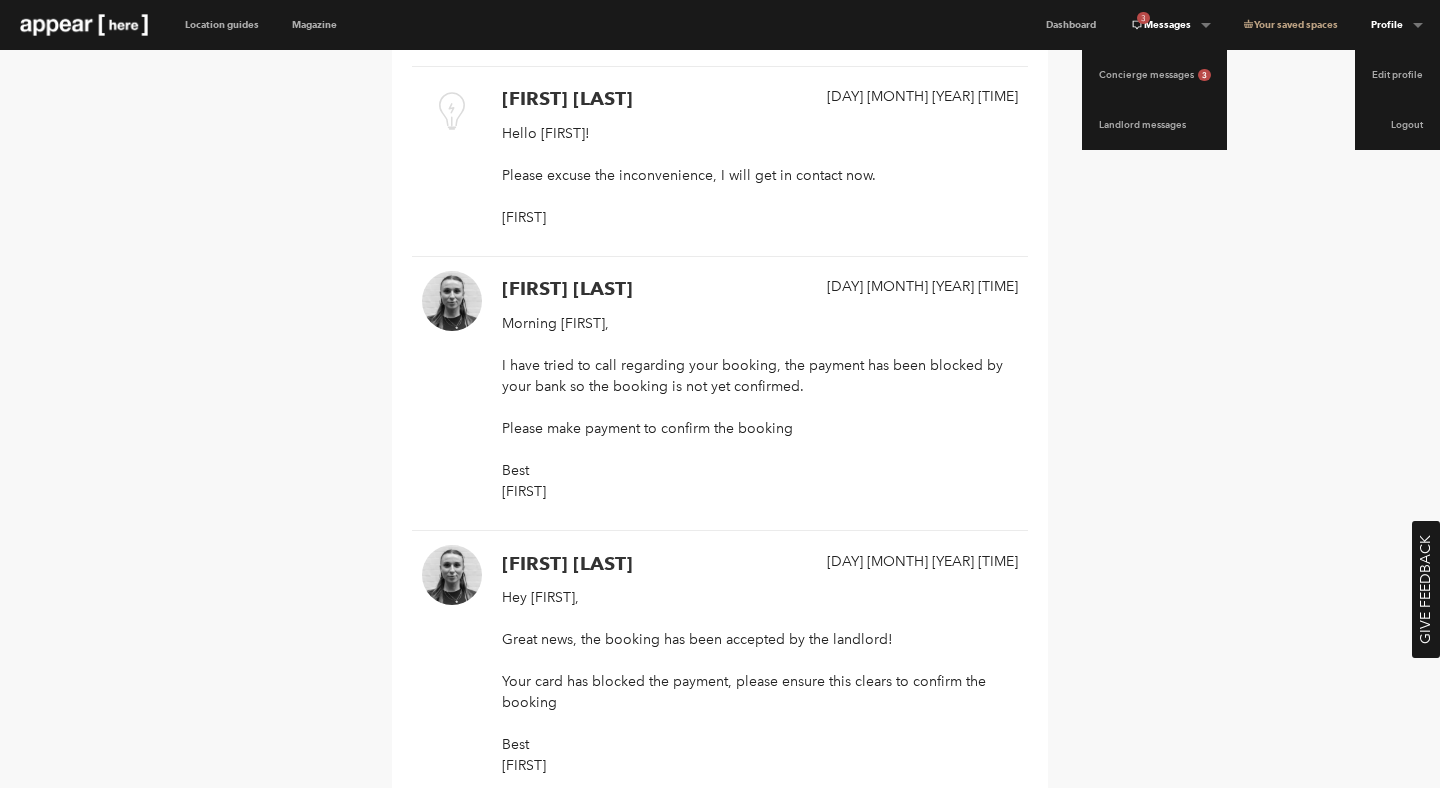 click on "3
Messages" at bounding box center (1170, 25) 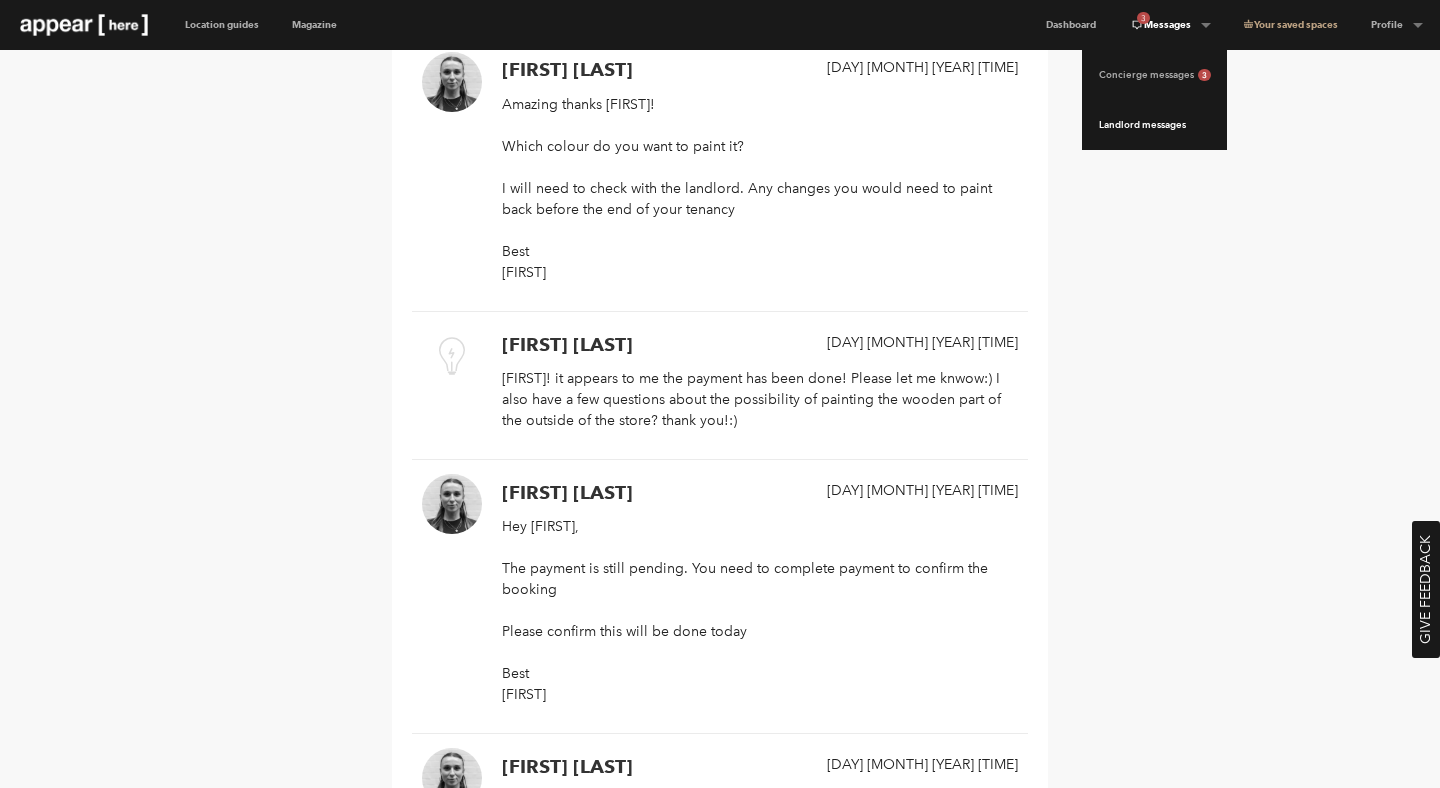 scroll, scrollTop: 881, scrollLeft: 0, axis: vertical 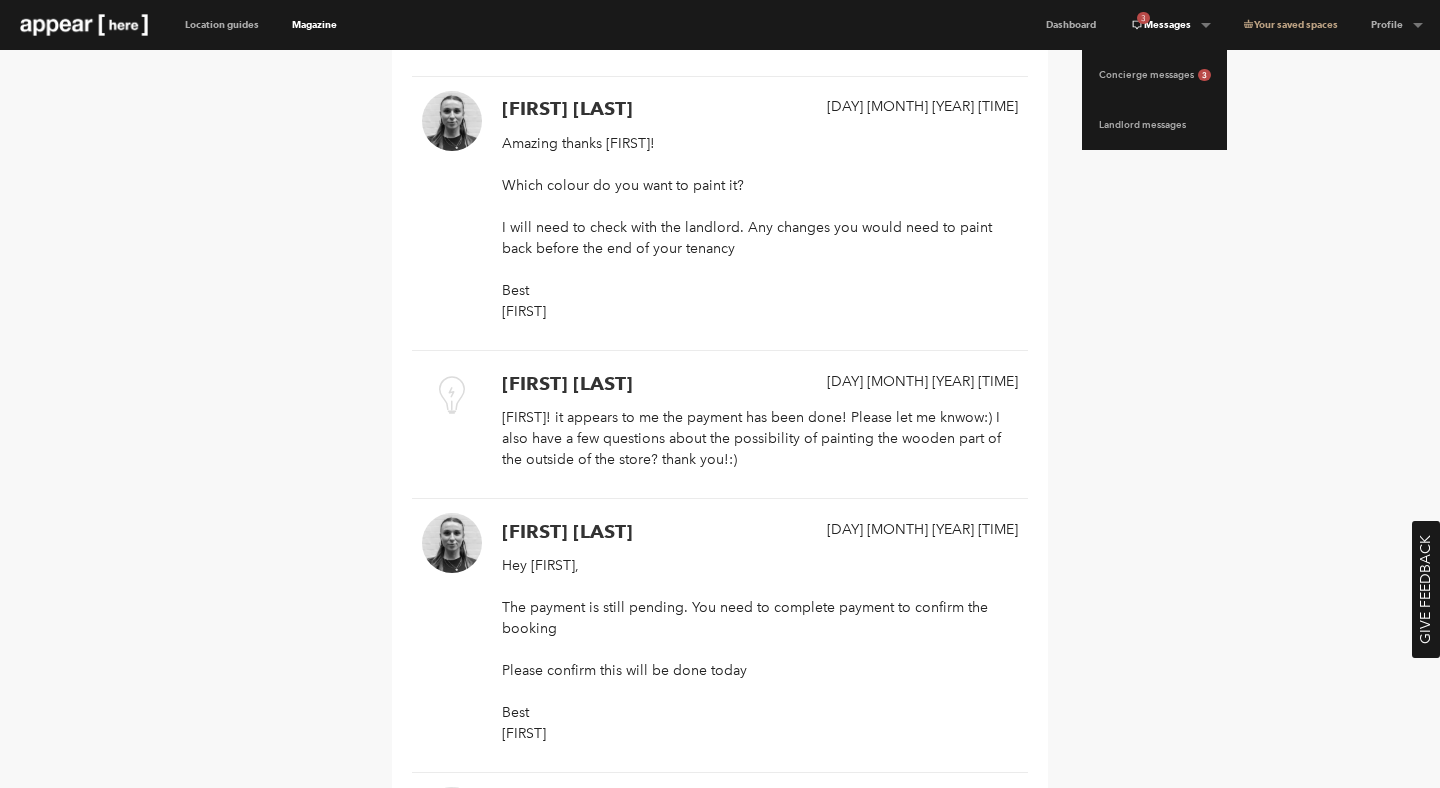click on "Magazine" at bounding box center (314, 25) 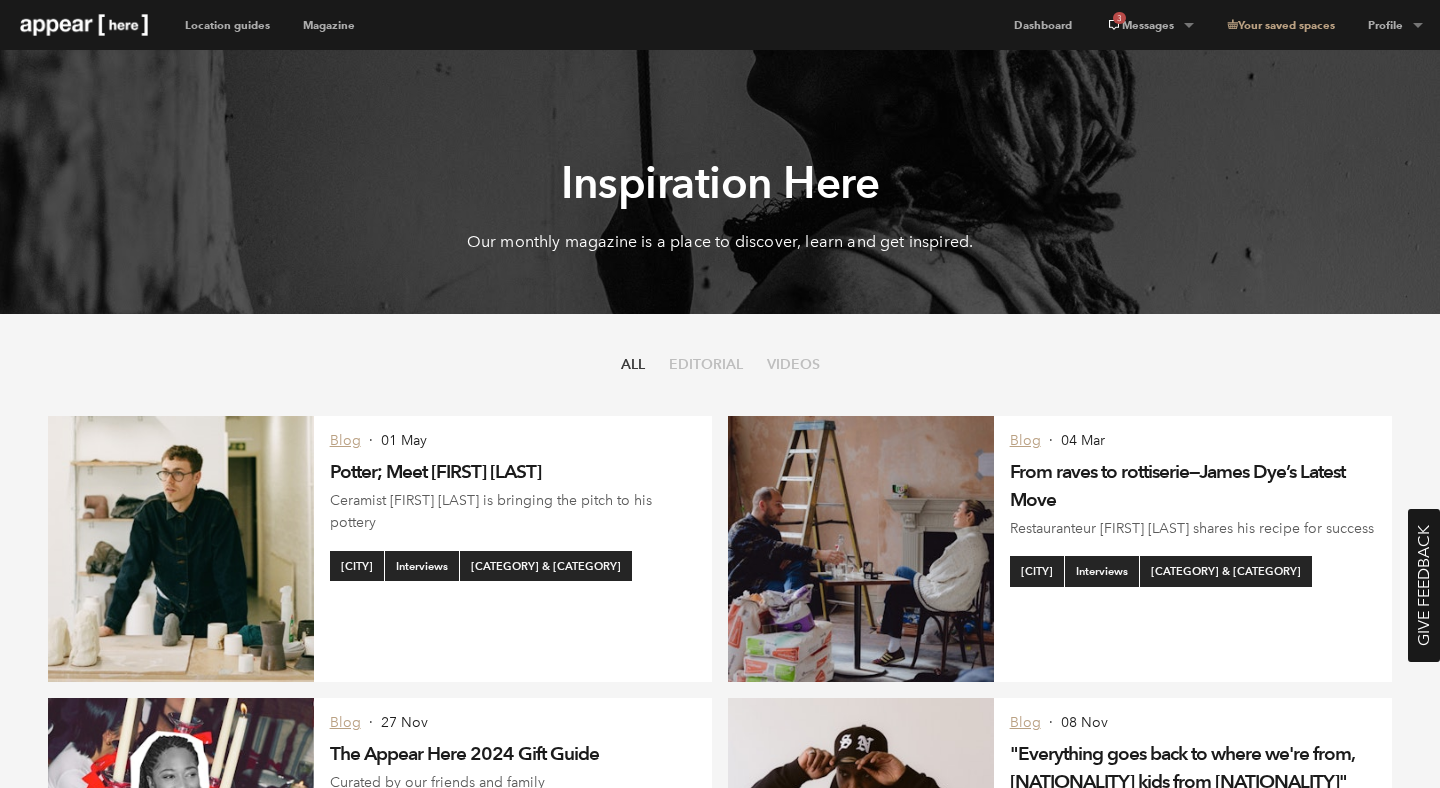 scroll, scrollTop: 0, scrollLeft: 0, axis: both 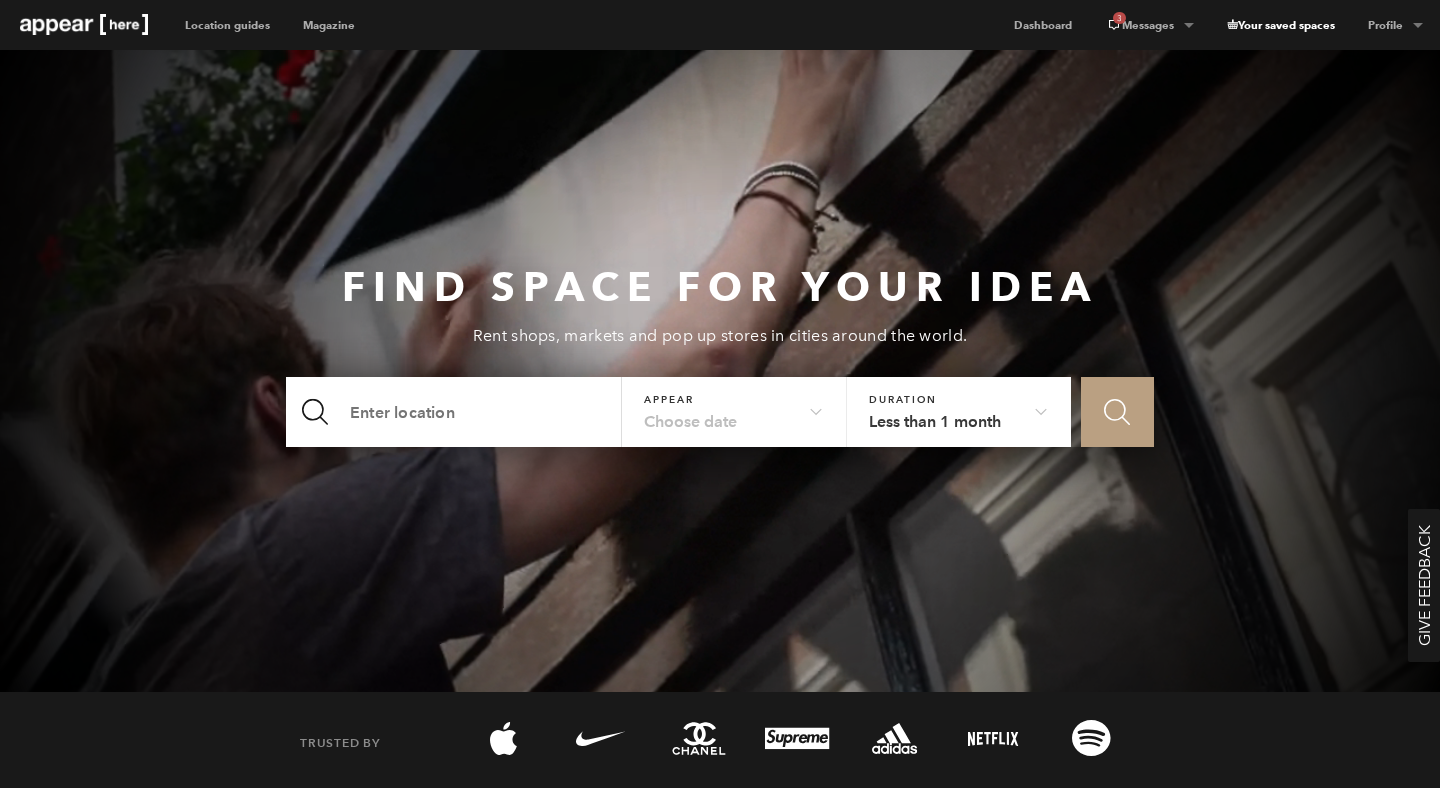click on "Your saved spaces" at bounding box center [1280, 25] 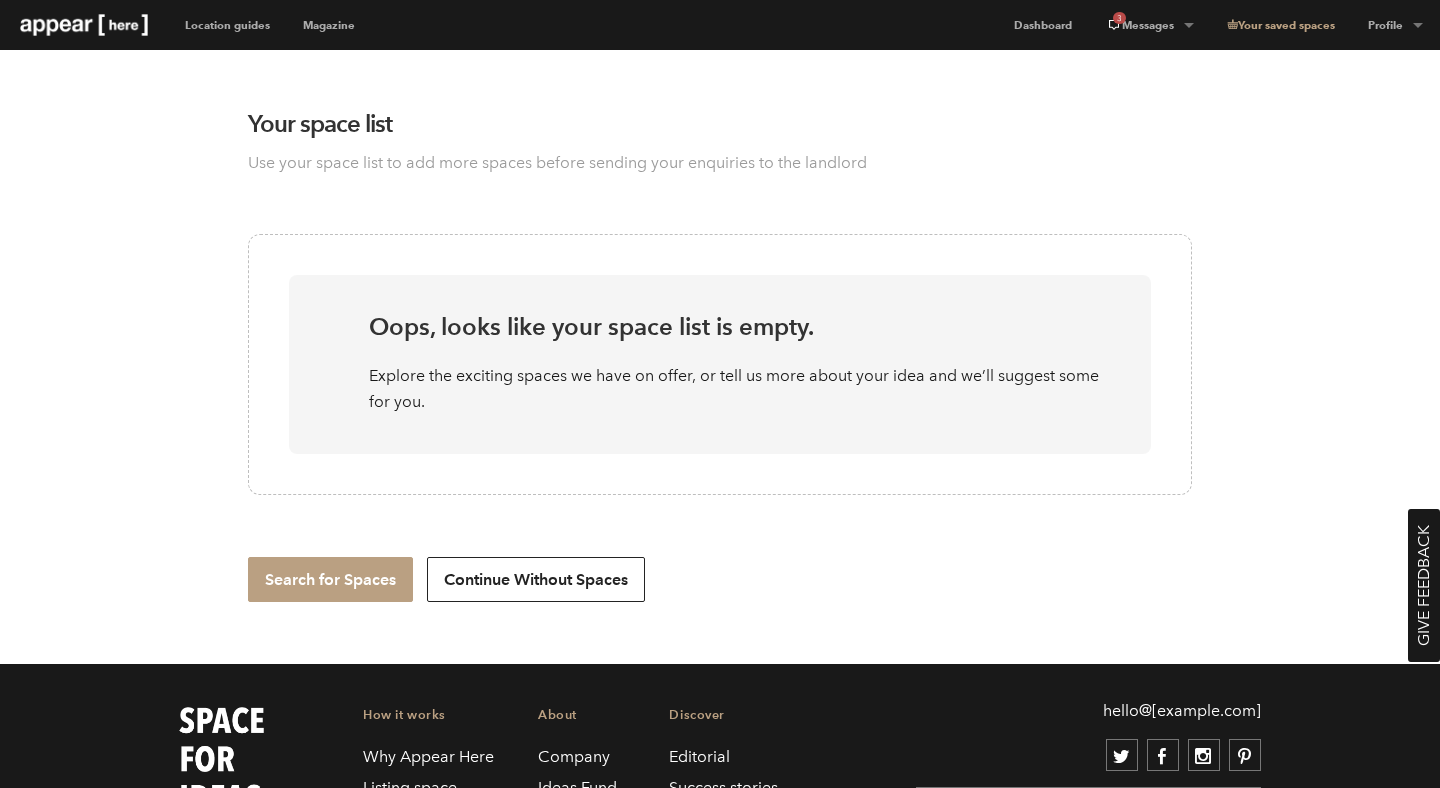 scroll, scrollTop: 0, scrollLeft: 0, axis: both 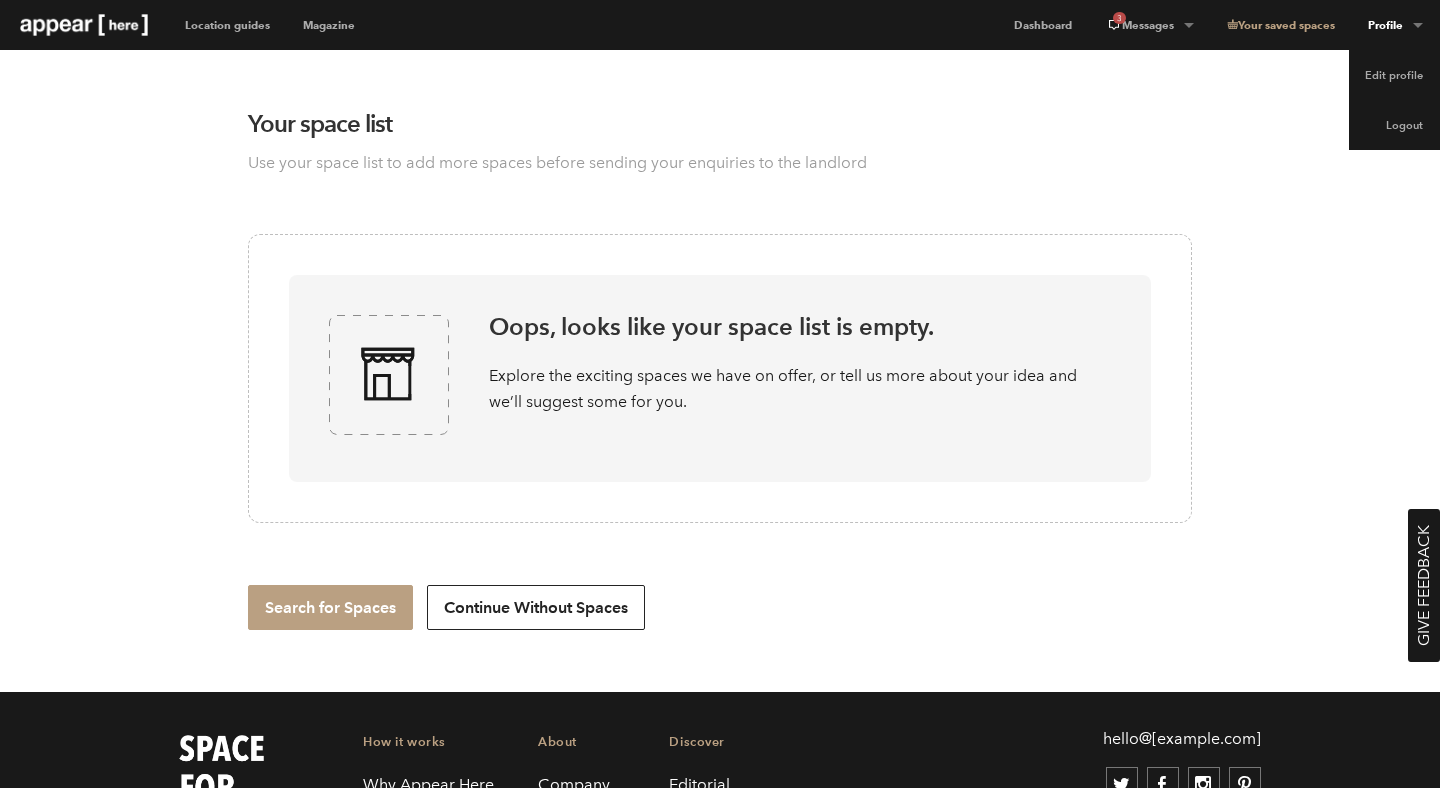 click on "Profile" at bounding box center (1149, 25) 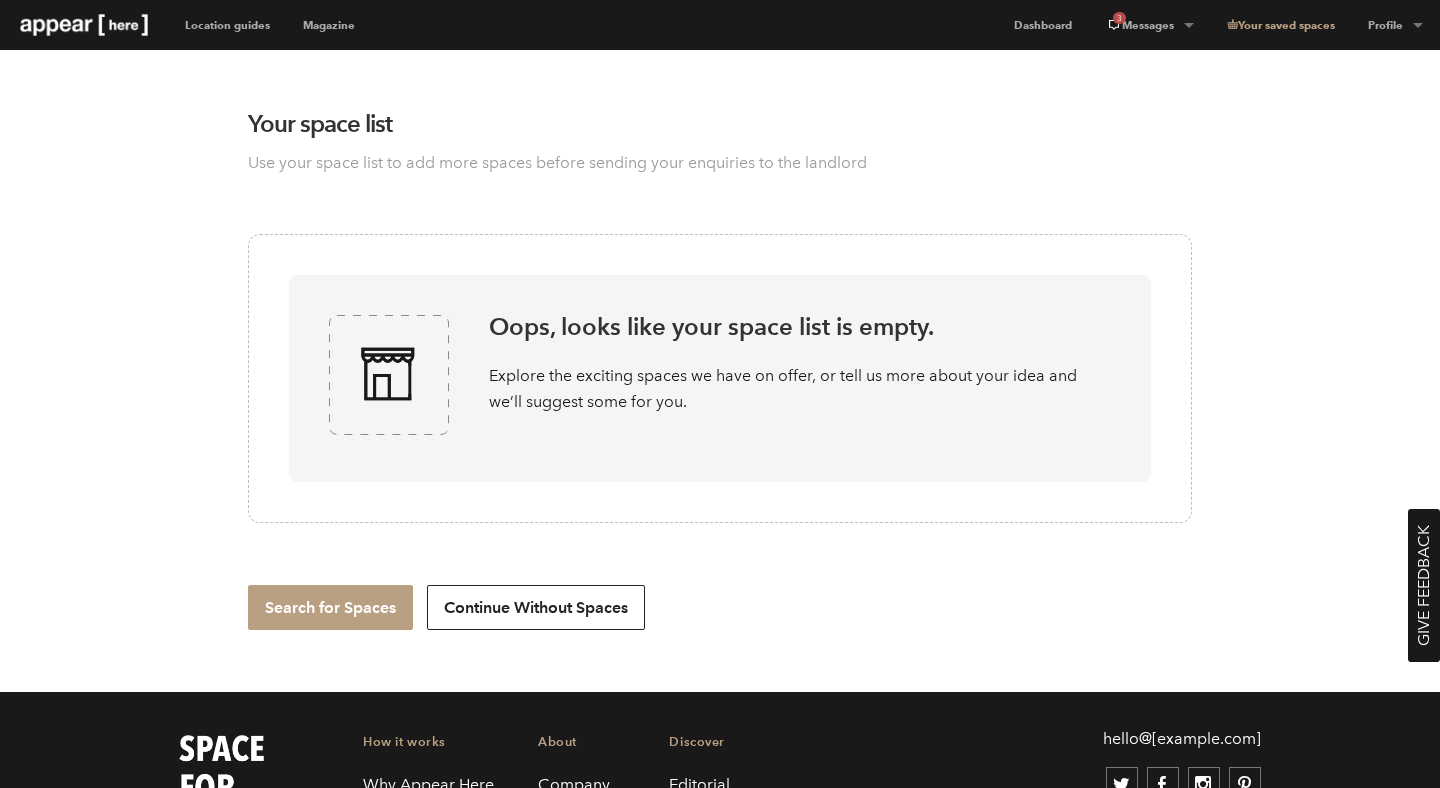 click on "Location guides Back Destinations Back Birmingham
Brighton
London
Manchester
New York
Paris
Miami
Los Angeles
Collections Back Food & Beverage
Fashion
Shopping Centres
Gallery
Train Stations
Exceptional Value
Coffee Shop
Markets
Deptford Market Yard
Small Shops
Instant book
Magazine Back Success stories
Editorial
How-to guides
Reports
Video
Dashboard
3
Messages
Back
Concierge messages
3
Landlord messages
Your saved spaces
Profile Back Edit profile
Logout
Your space list Use your space list to add more spaces before sending your enquiries to the landlord
Oops, looks like your space list is empty. Explore the exciting spaces we have on offer, or tell us more about your idea and we’ll suggest some for you. Search for Spaces Continue Without Spaces
How it works
Why Appear Here
Listing space
Pro" at bounding box center (720, 520) 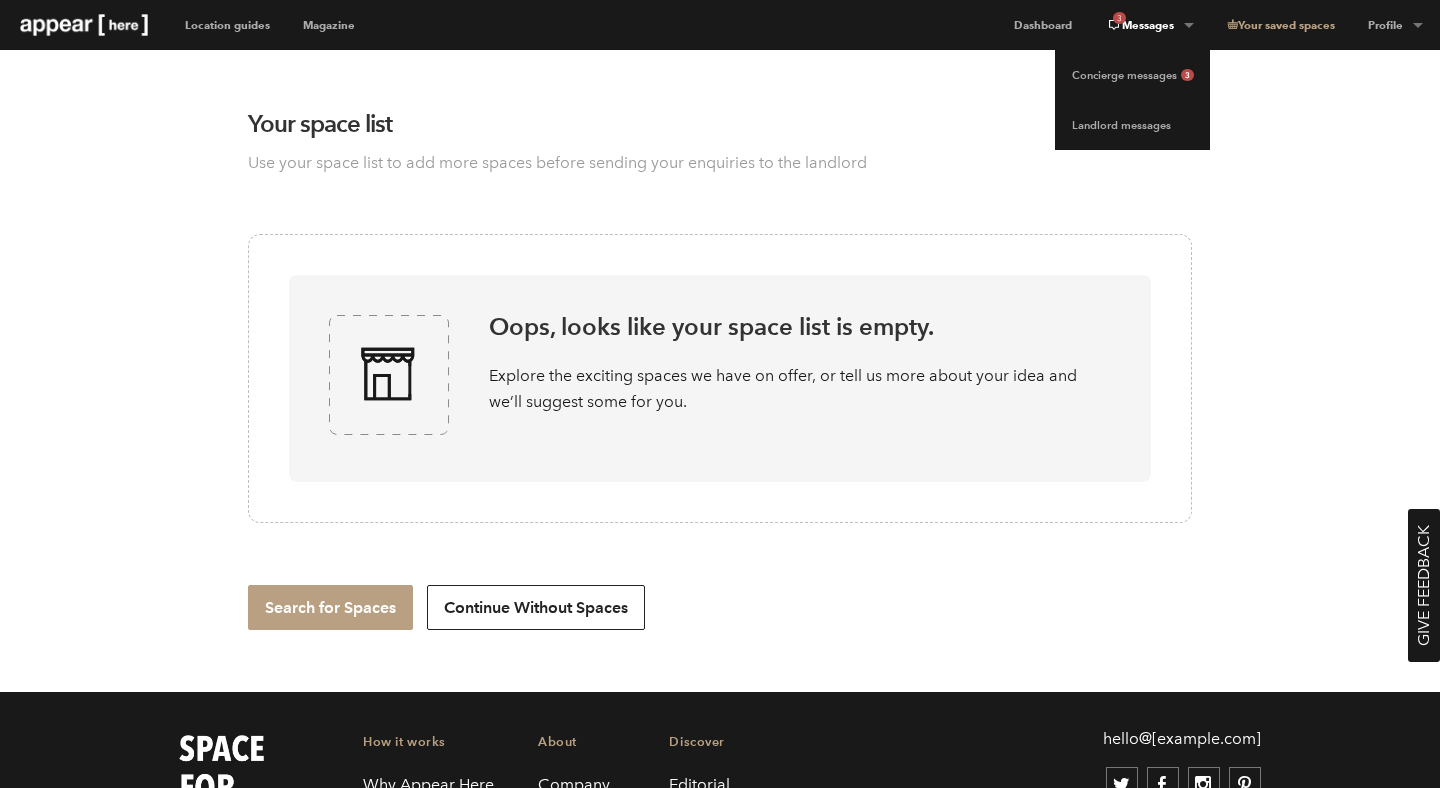 click at bounding box center [1114, 25] 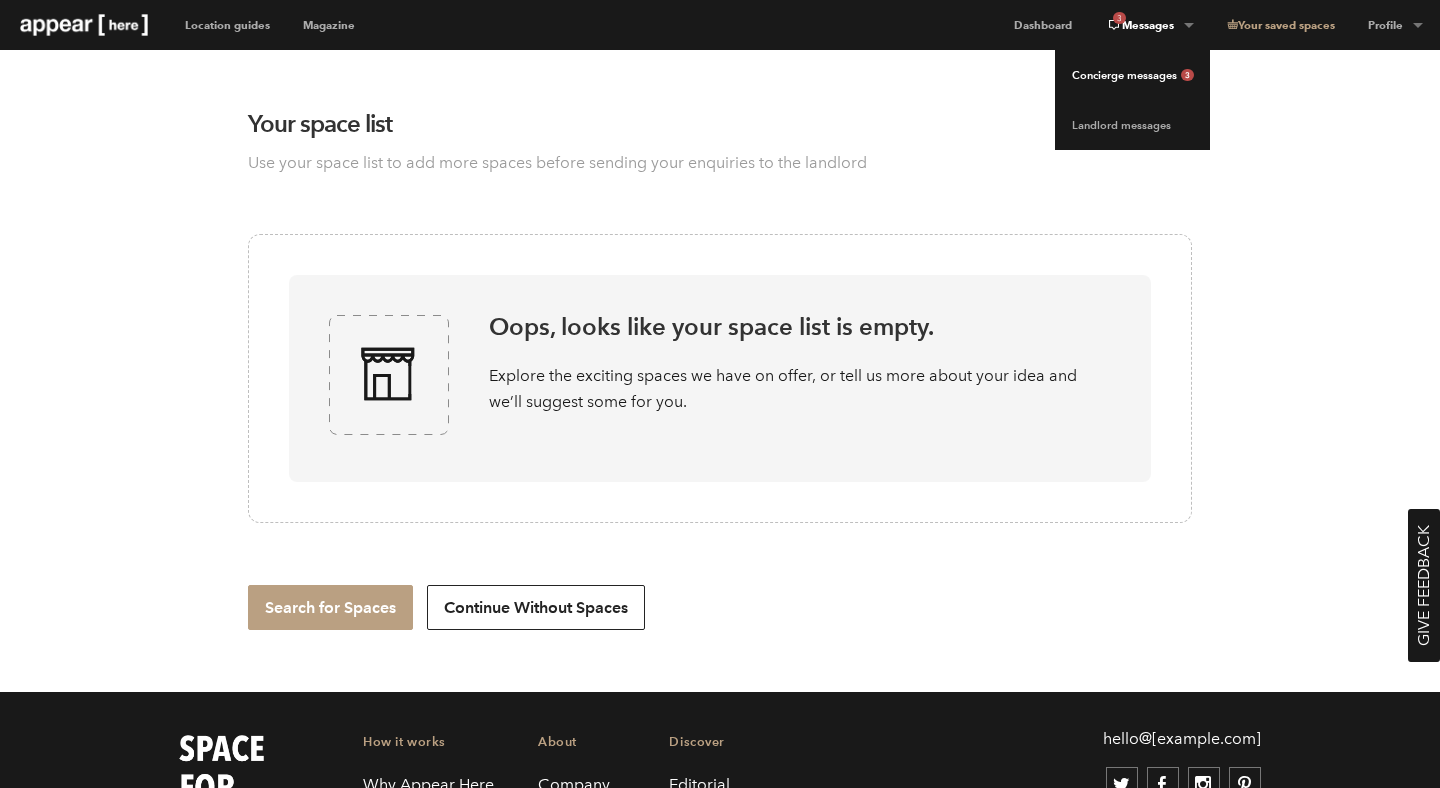 click on "Concierge messages
3" at bounding box center [1132, 75] 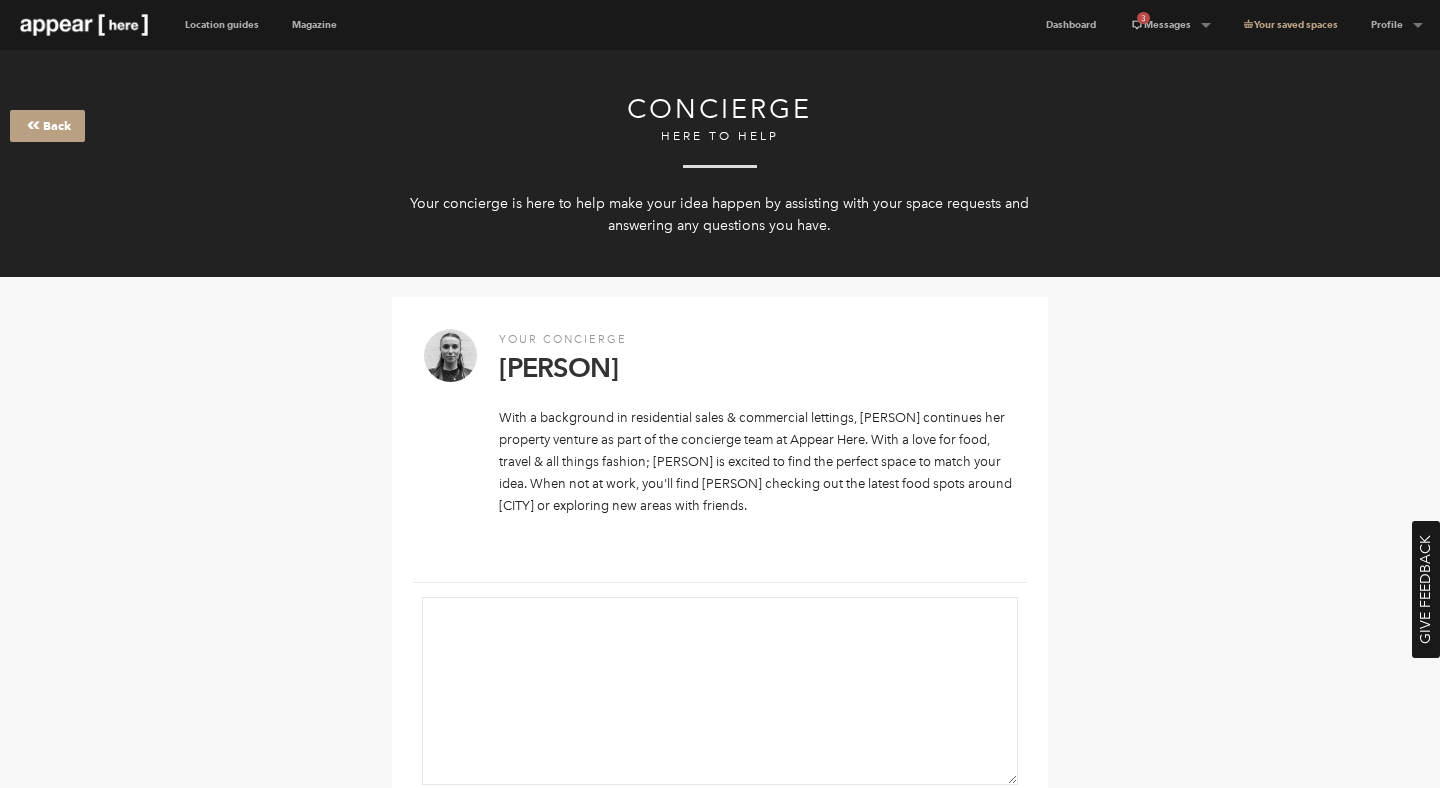 scroll, scrollTop: 0, scrollLeft: 0, axis: both 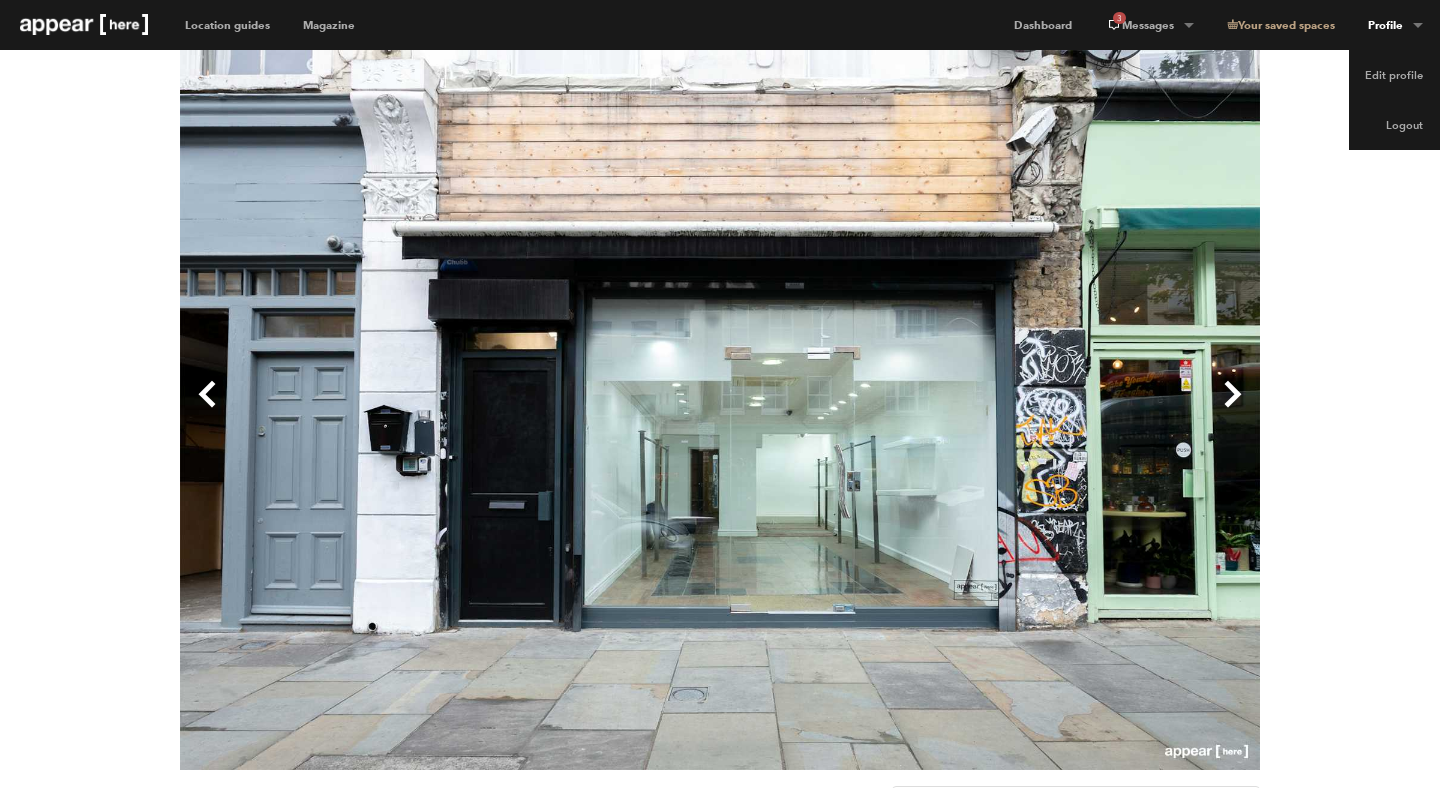 click on "Profile" at bounding box center [1149, 25] 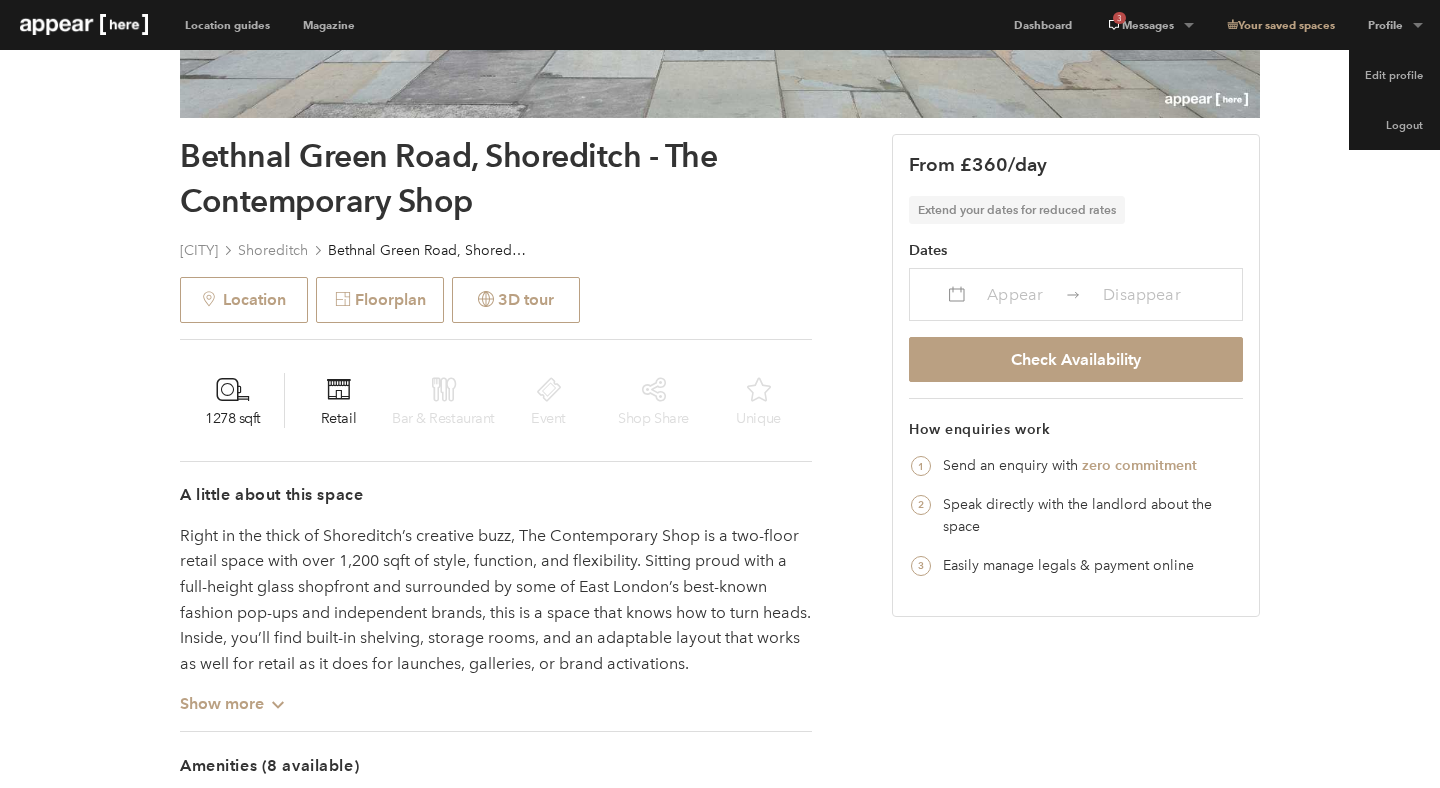scroll, scrollTop: 461, scrollLeft: 0, axis: vertical 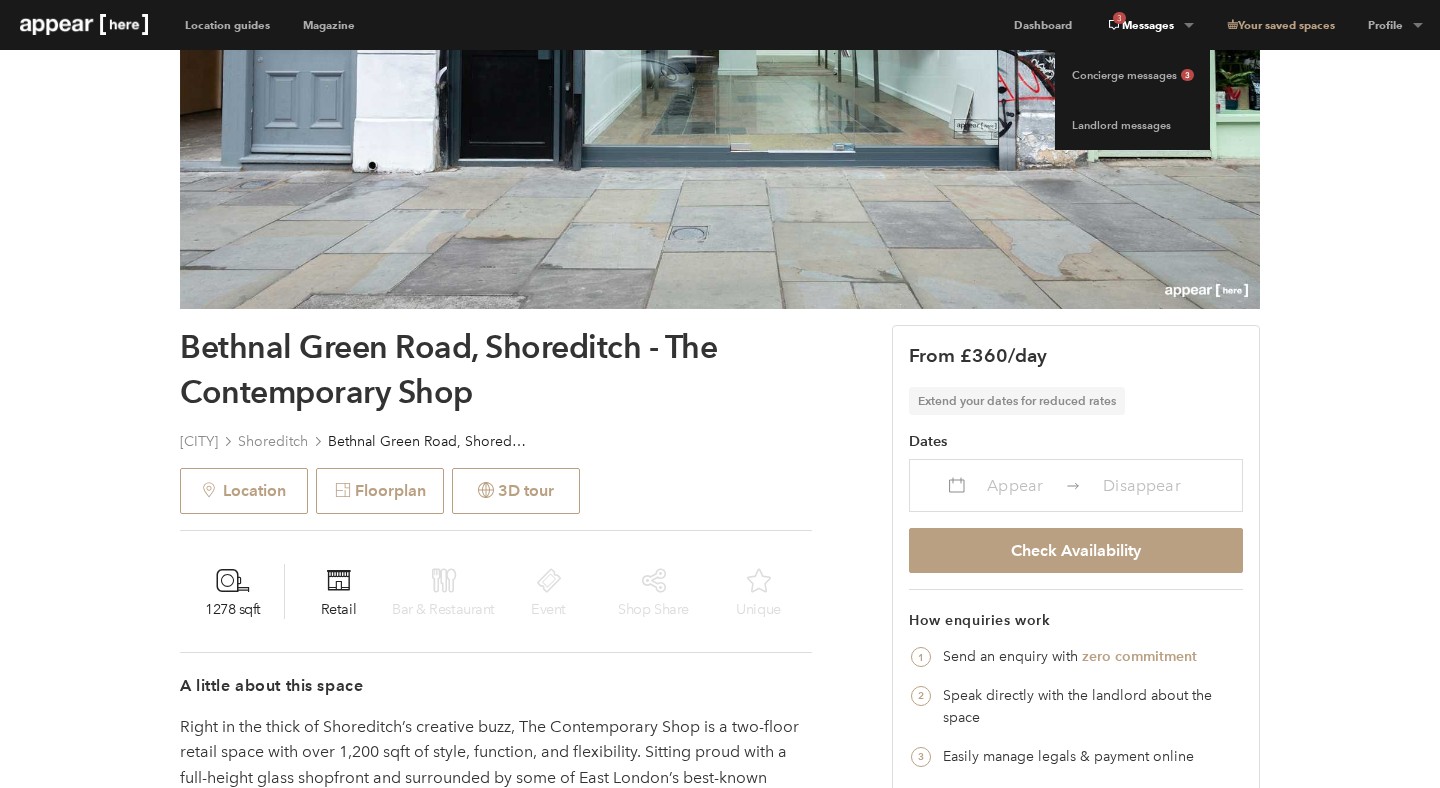 click on "3
Messages" at bounding box center (1149, 25) 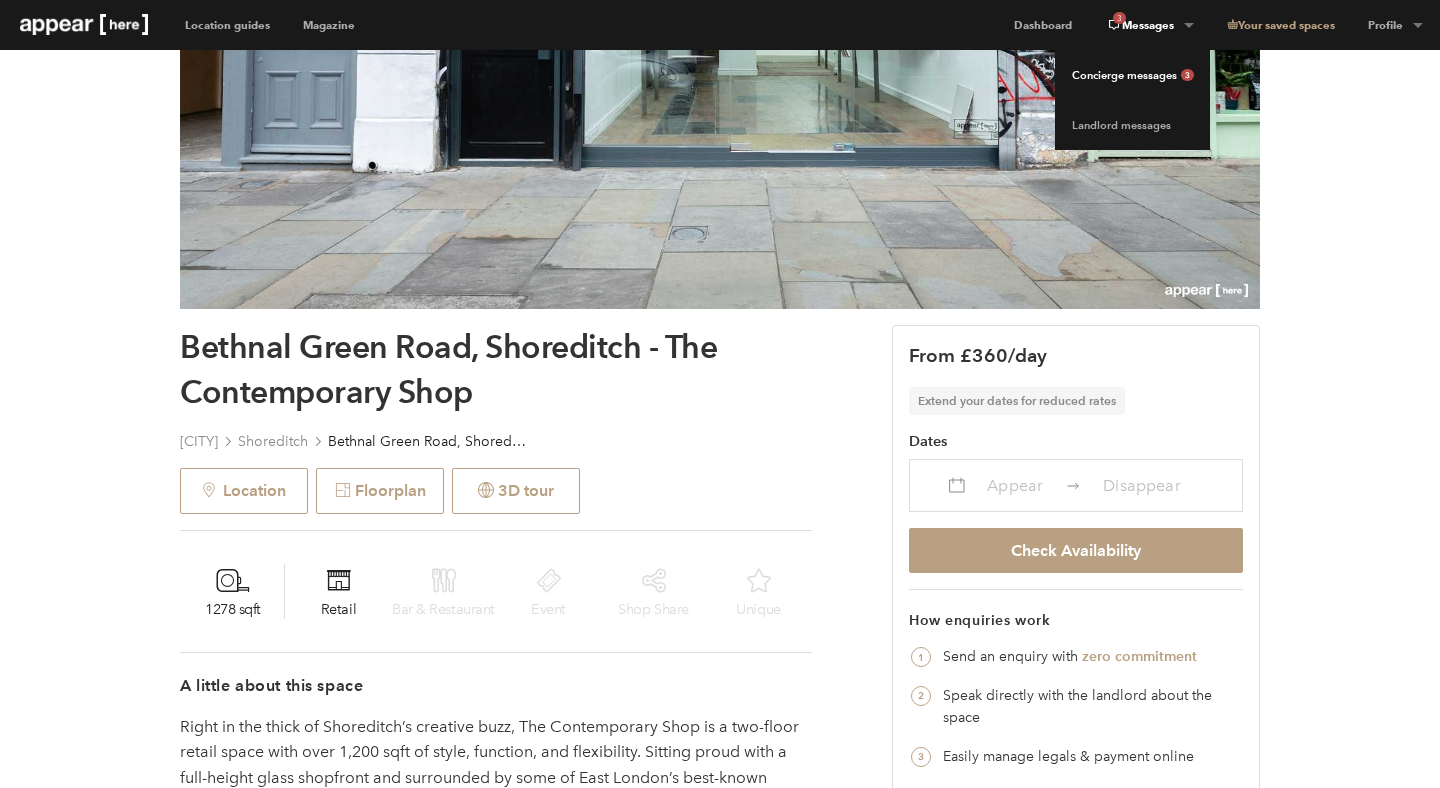 click on "Concierge messages
3" at bounding box center [1132, 75] 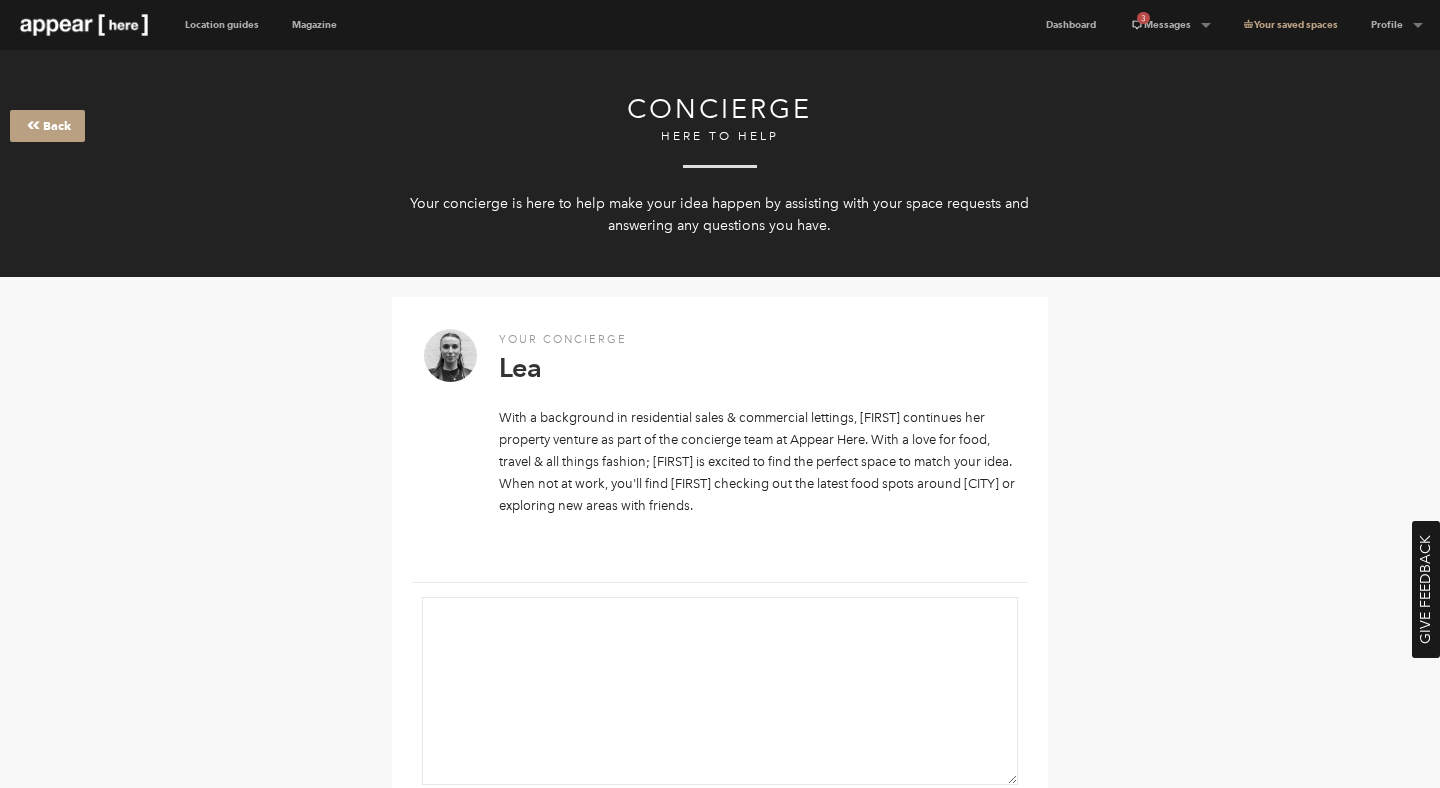 scroll, scrollTop: 0, scrollLeft: 0, axis: both 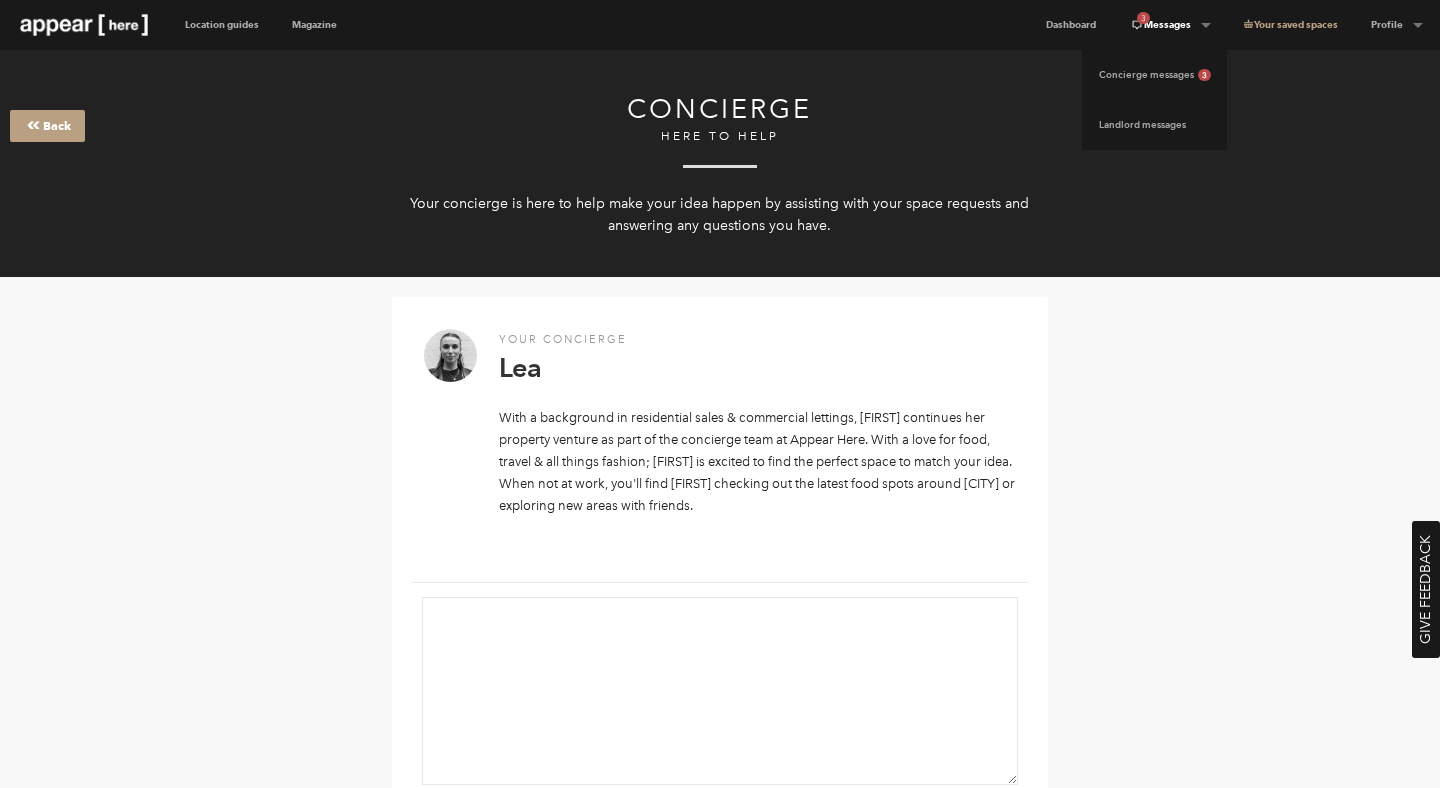 click on "3
Messages" at bounding box center (1170, 25) 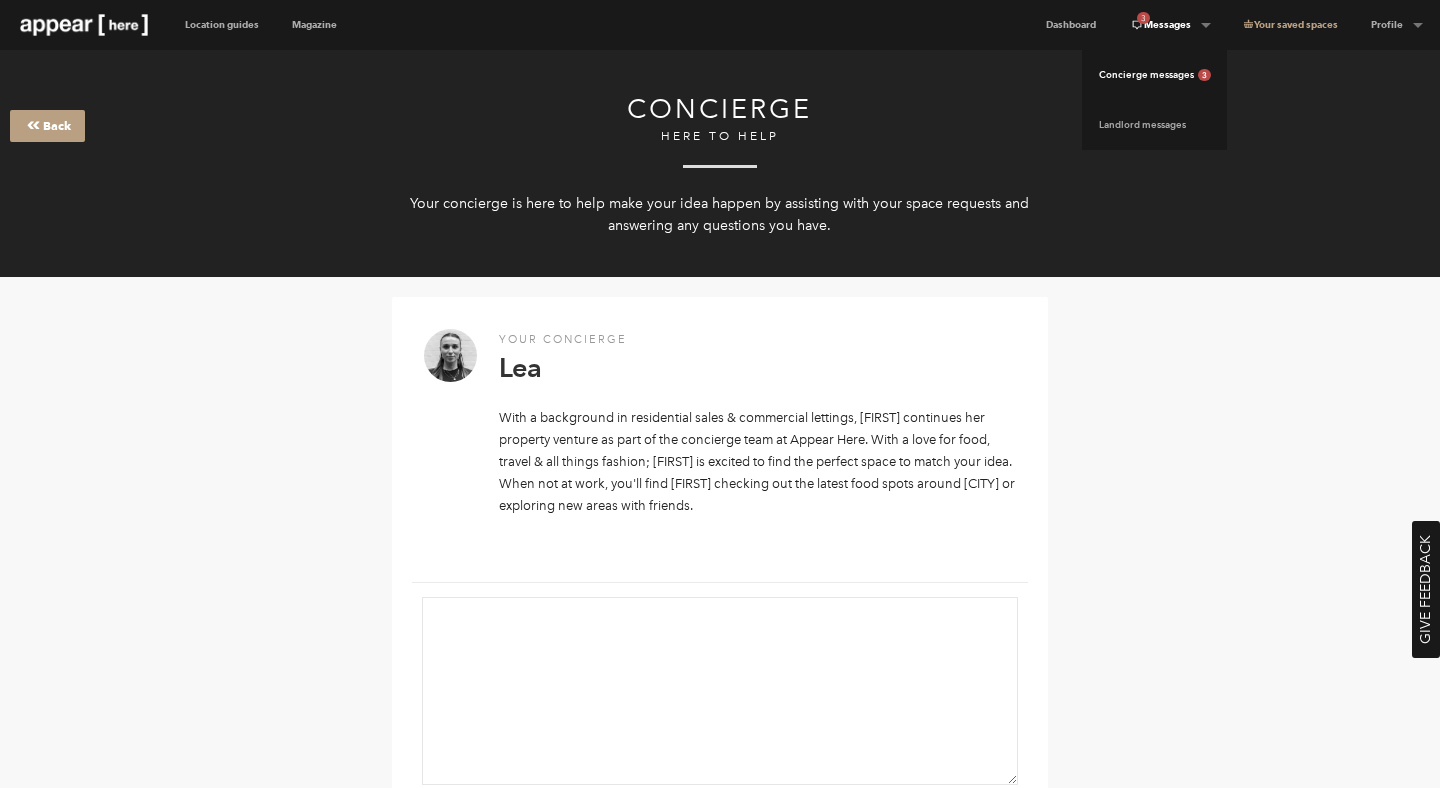 click on "Concierge messages
3" at bounding box center [1154, 75] 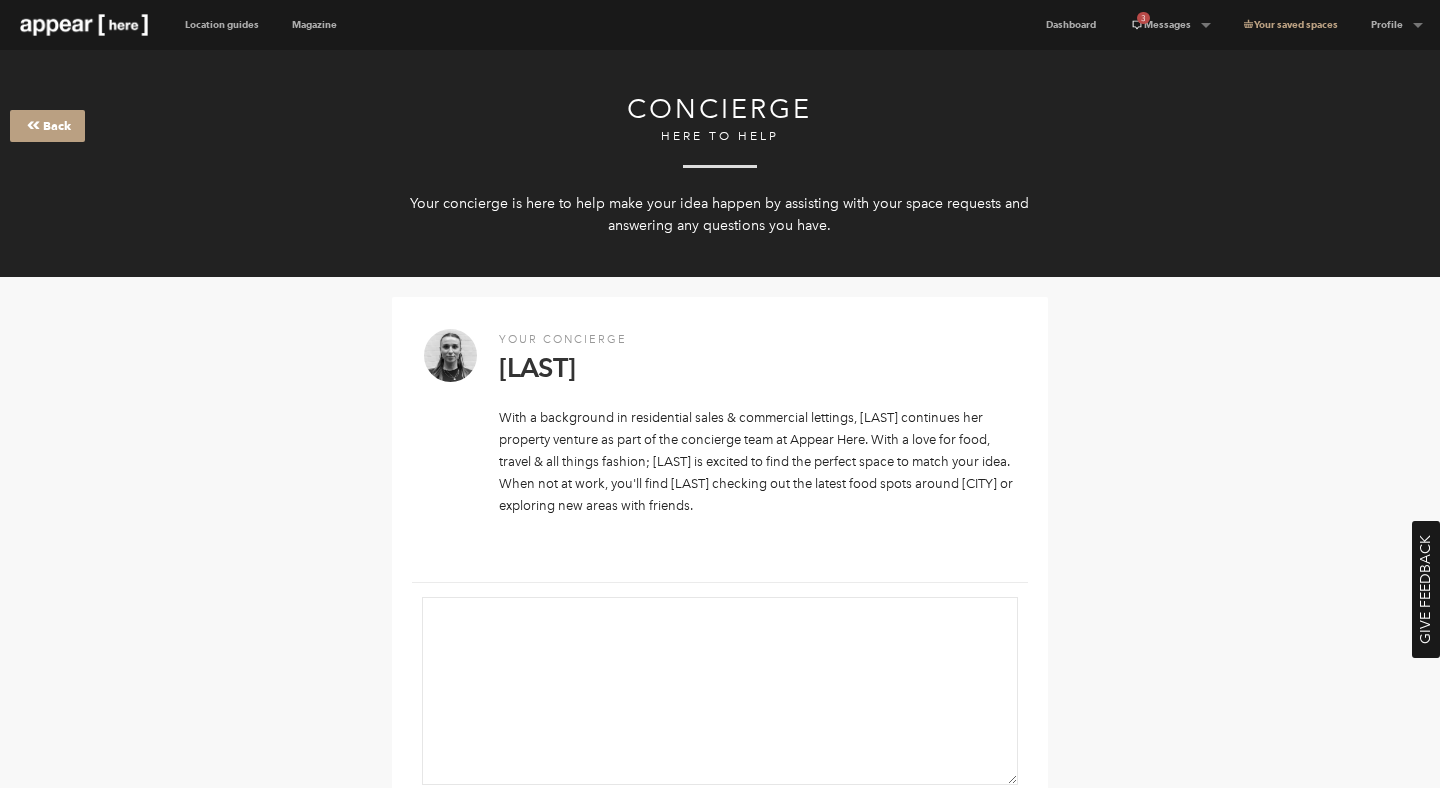 scroll, scrollTop: 0, scrollLeft: 0, axis: both 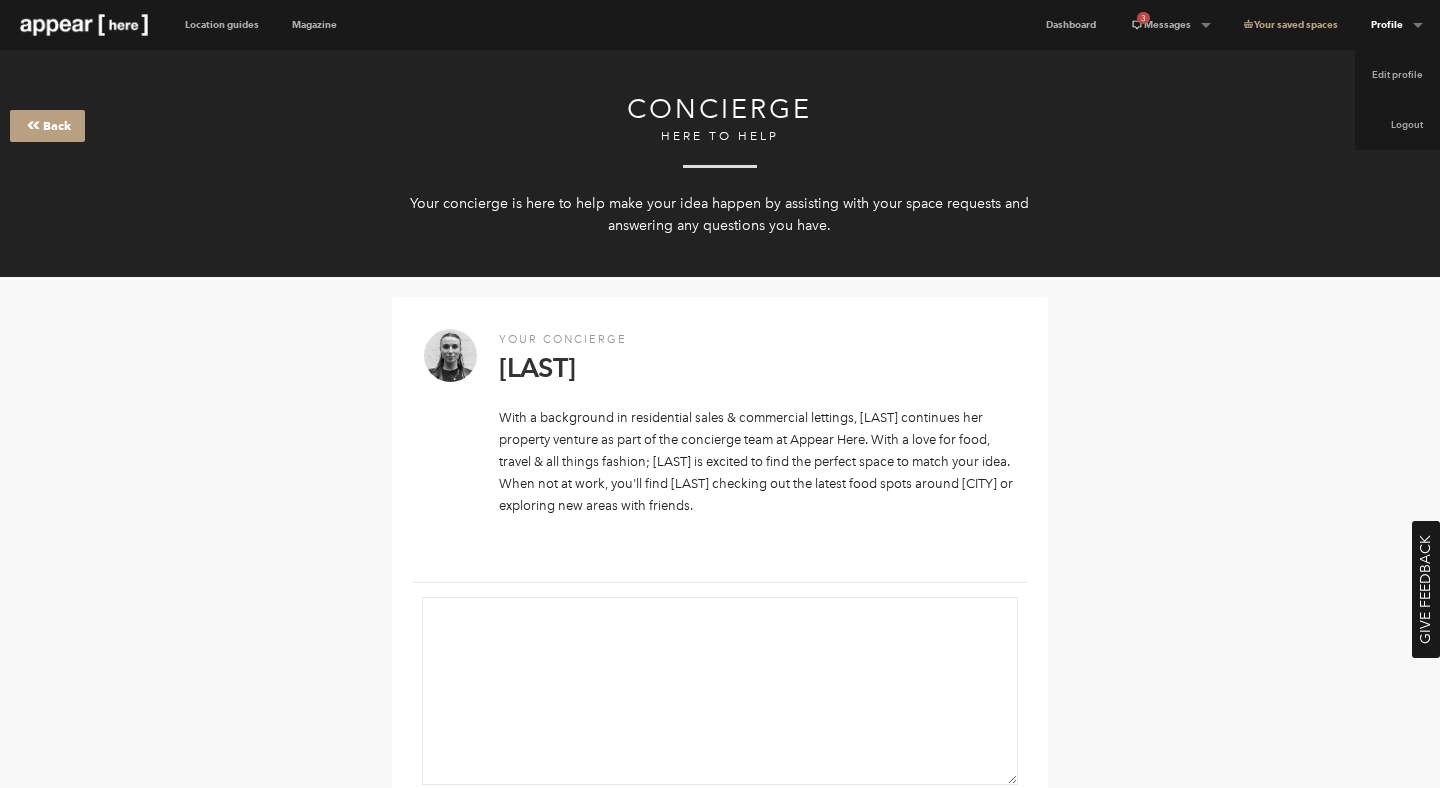 click on "Profile" at bounding box center [1170, 25] 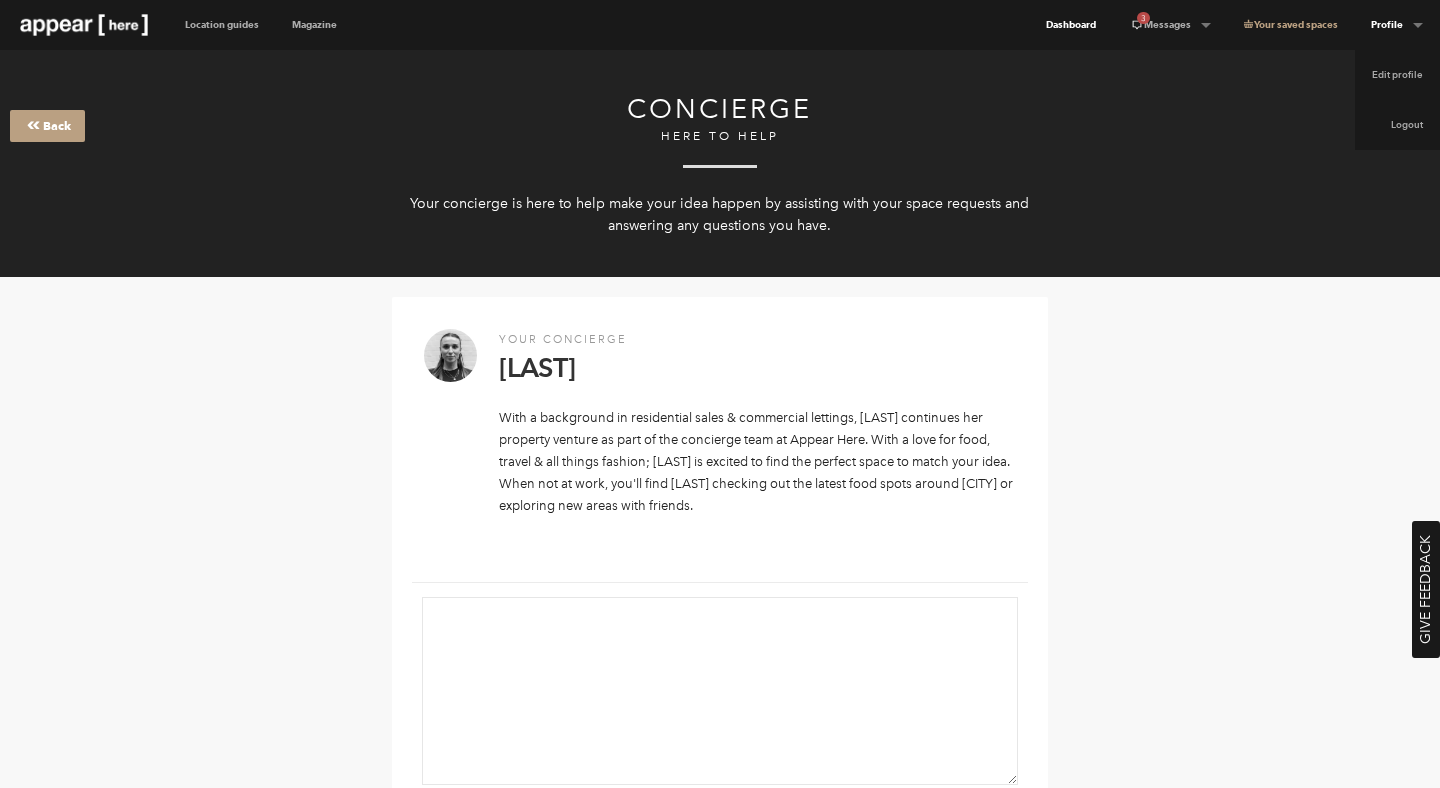 click on "Dashboard" at bounding box center [1071, 25] 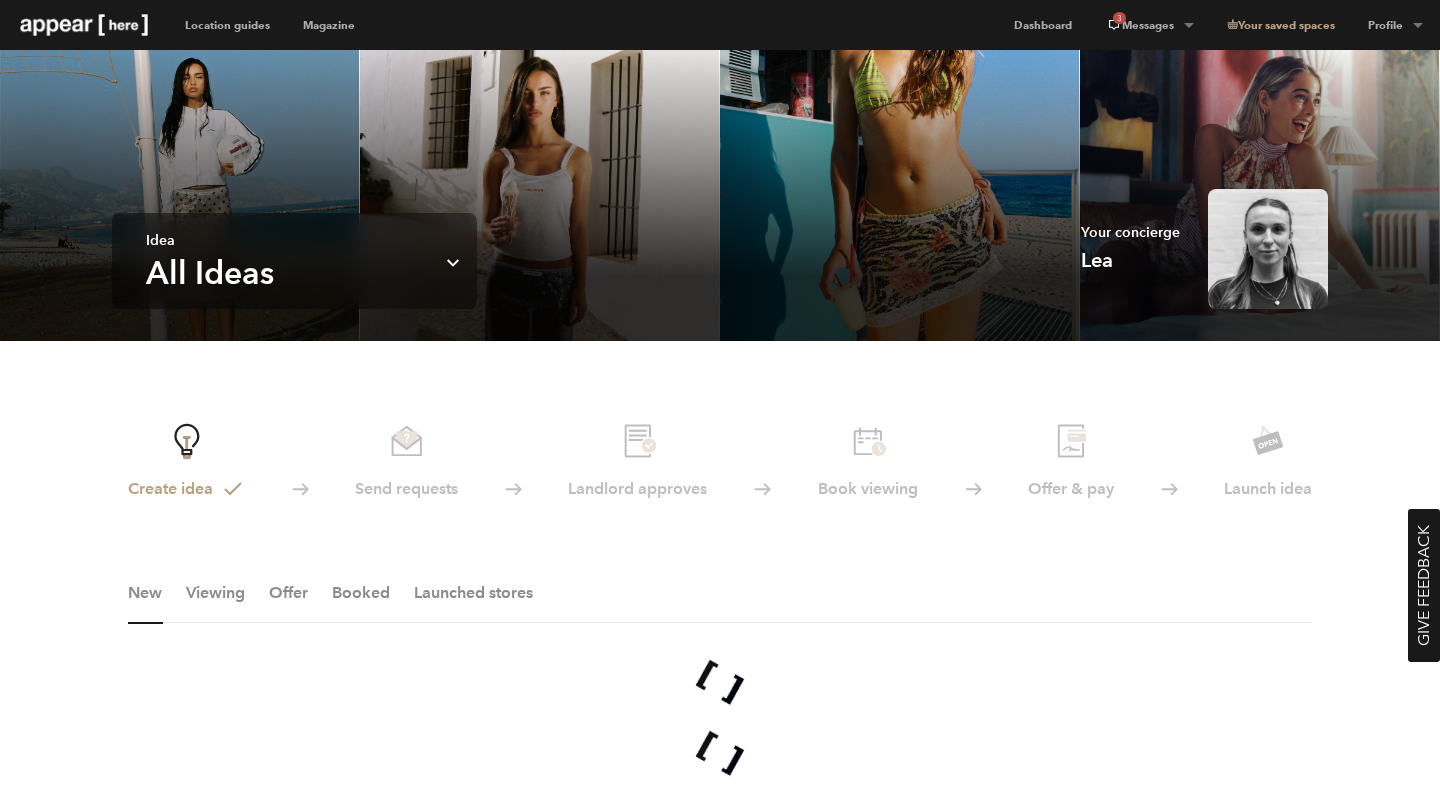 scroll, scrollTop: 0, scrollLeft: 0, axis: both 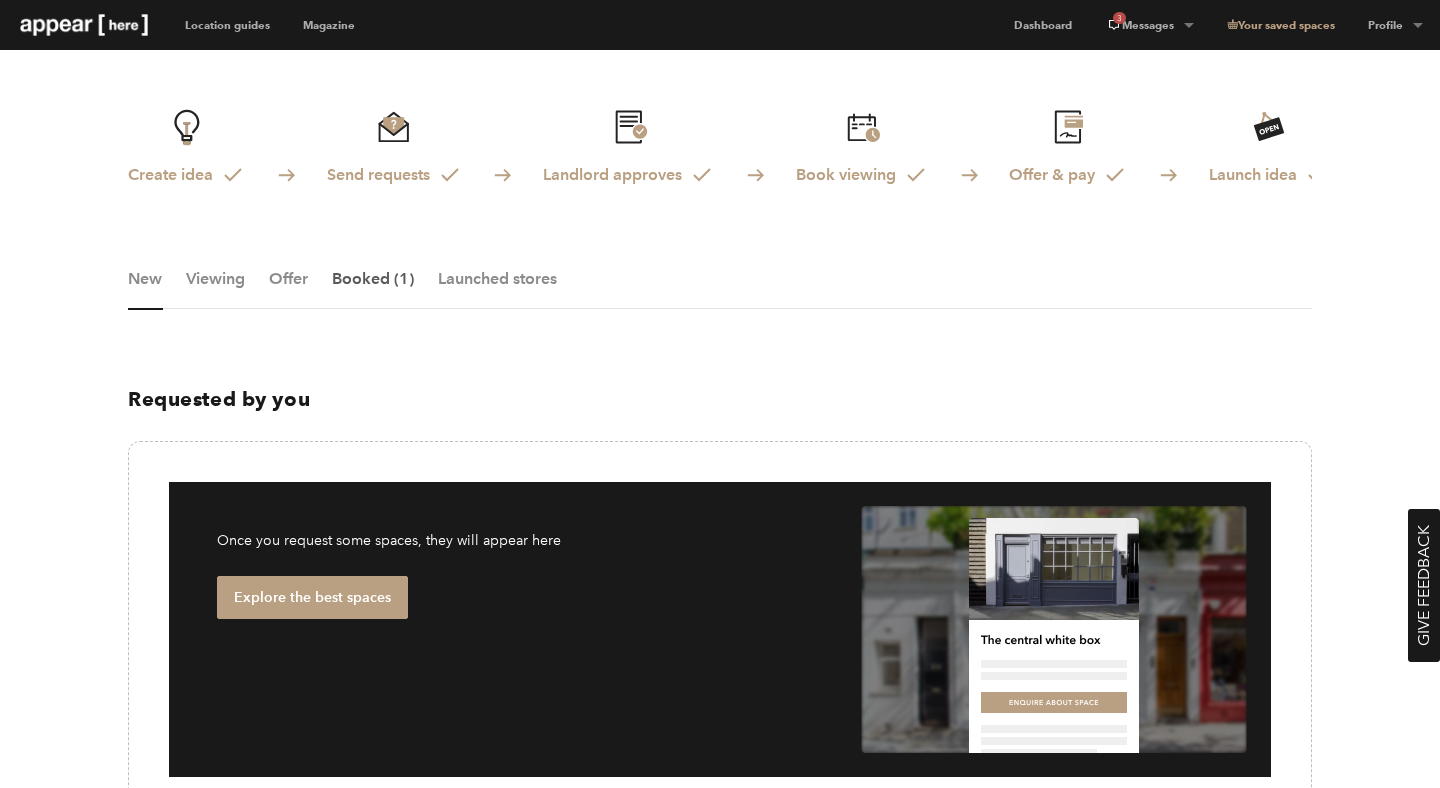 click on "Booked   (1)" at bounding box center (373, 289) 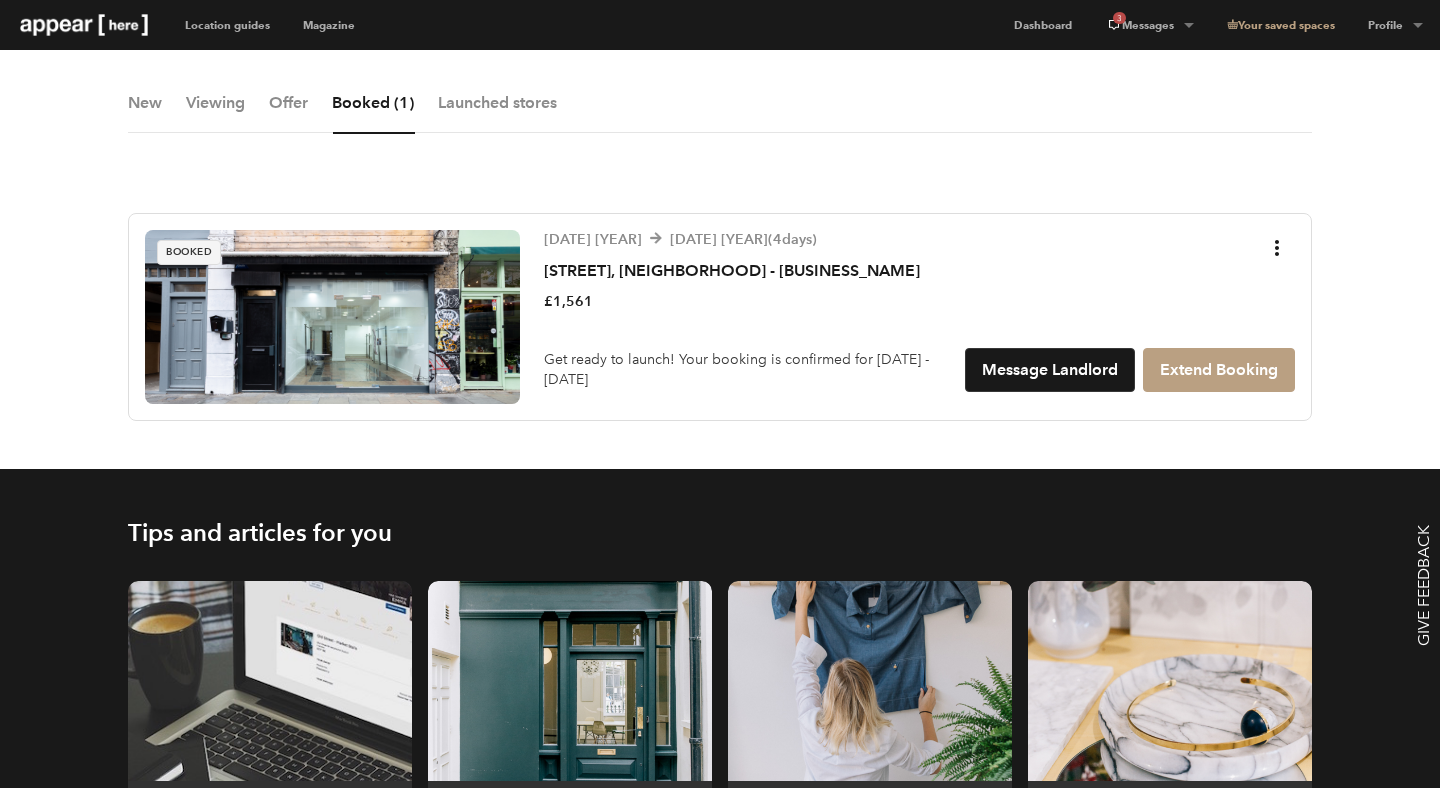 scroll, scrollTop: 488, scrollLeft: 0, axis: vertical 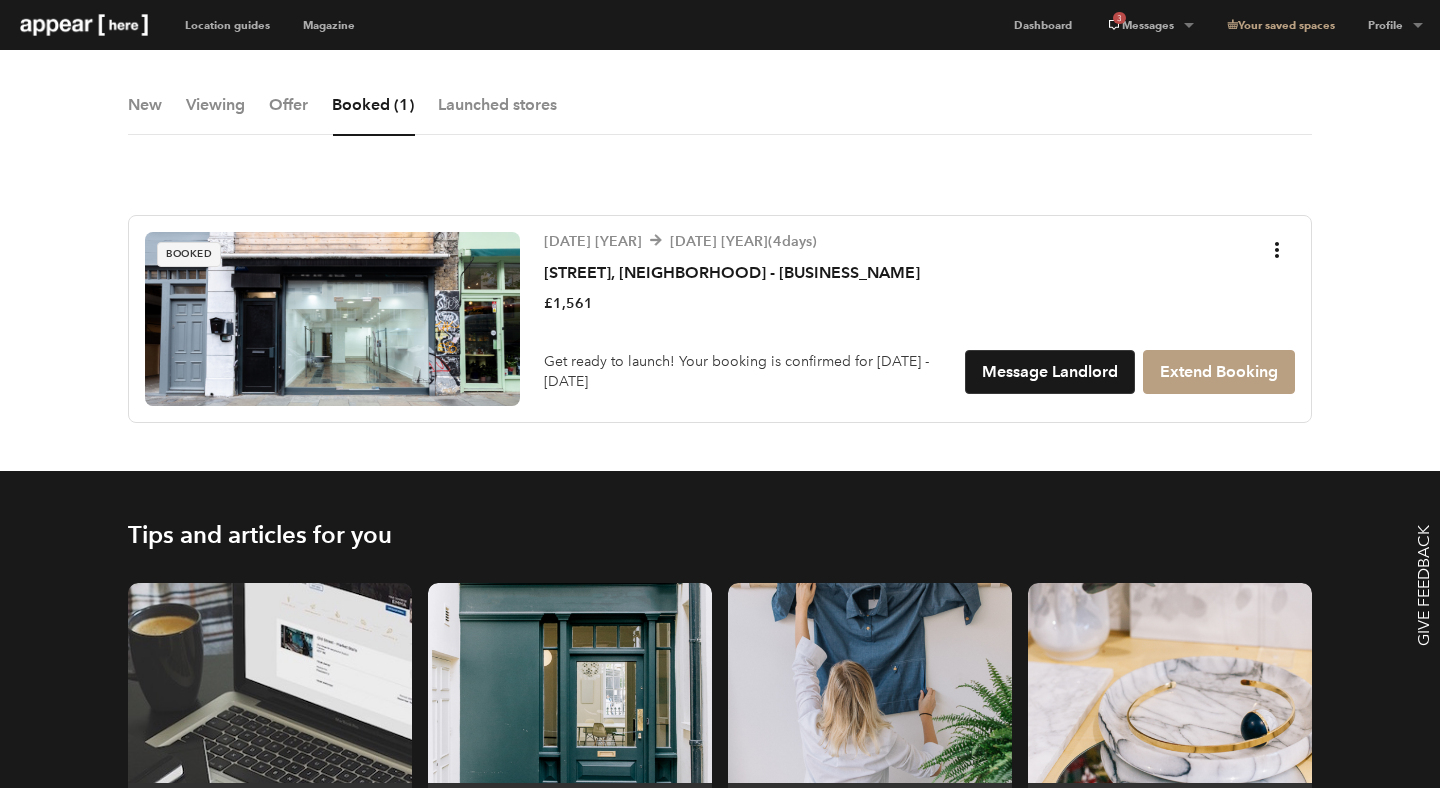 click on "[DISTRICT] [STREET], [DISTRICT] - The Contemporary Shop" at bounding box center (732, 273) 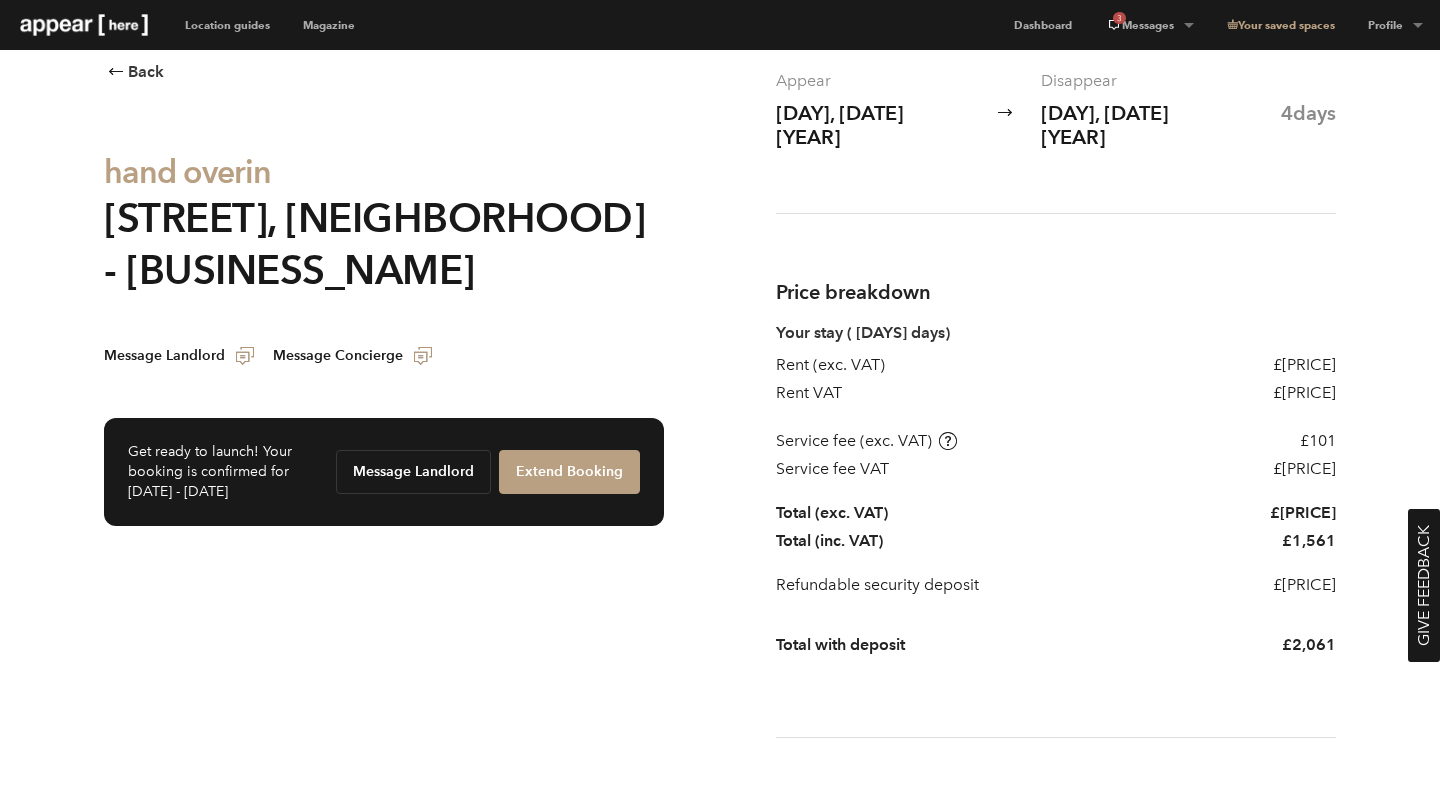 scroll, scrollTop: 504, scrollLeft: 0, axis: vertical 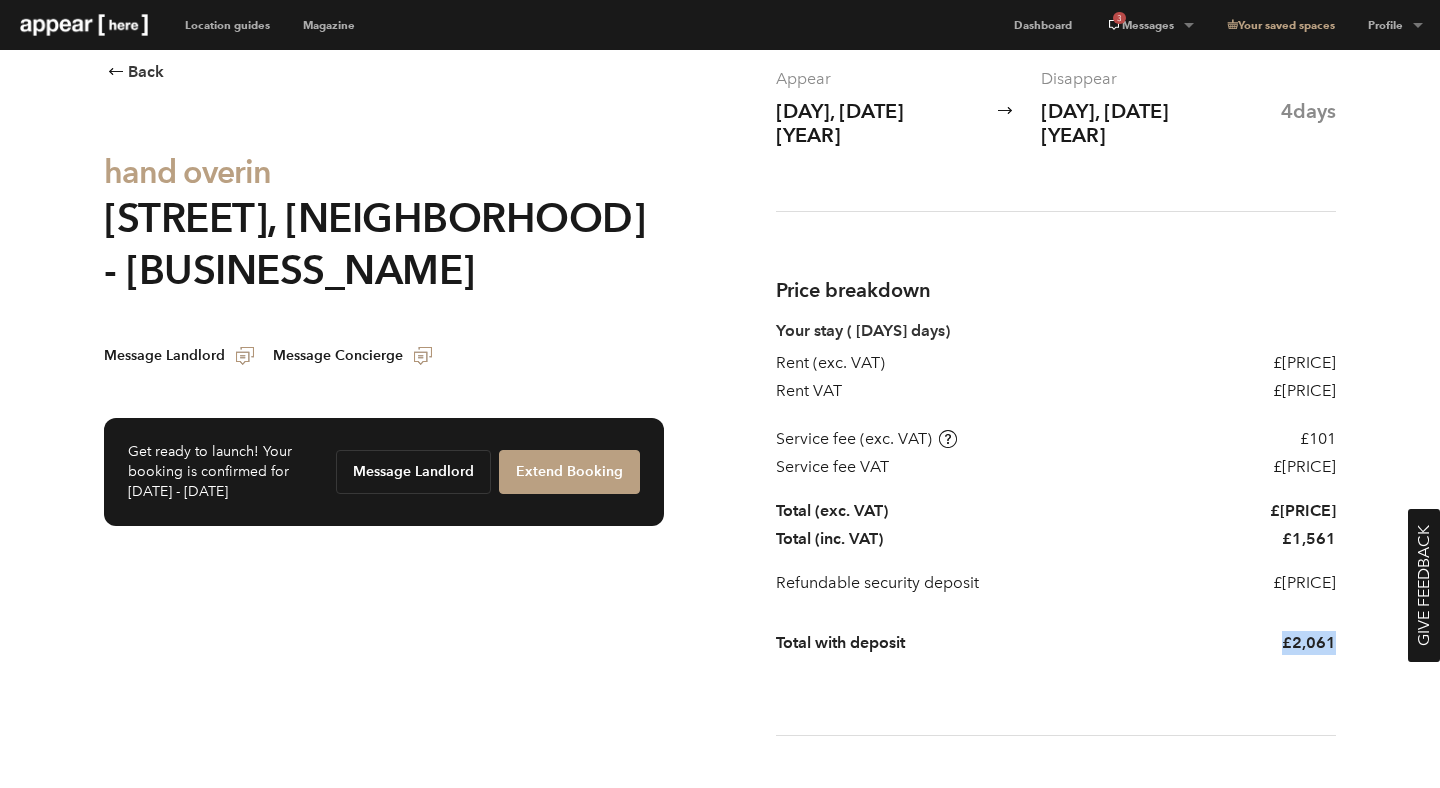 drag, startPoint x: 1253, startPoint y: 607, endPoint x: 1347, endPoint y: 613, distance: 94.19129 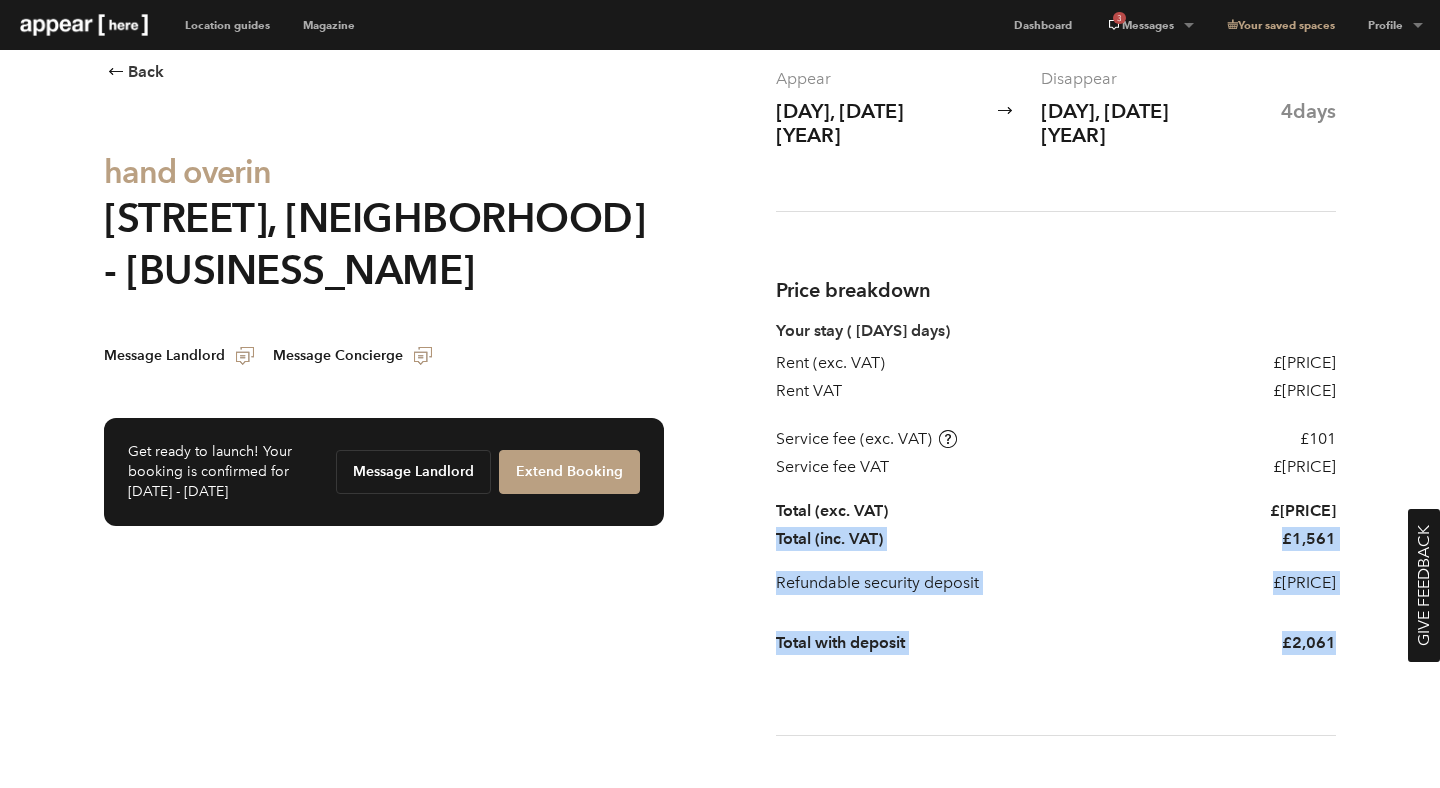 drag, startPoint x: 769, startPoint y: 506, endPoint x: 1335, endPoint y: 646, distance: 583.05743 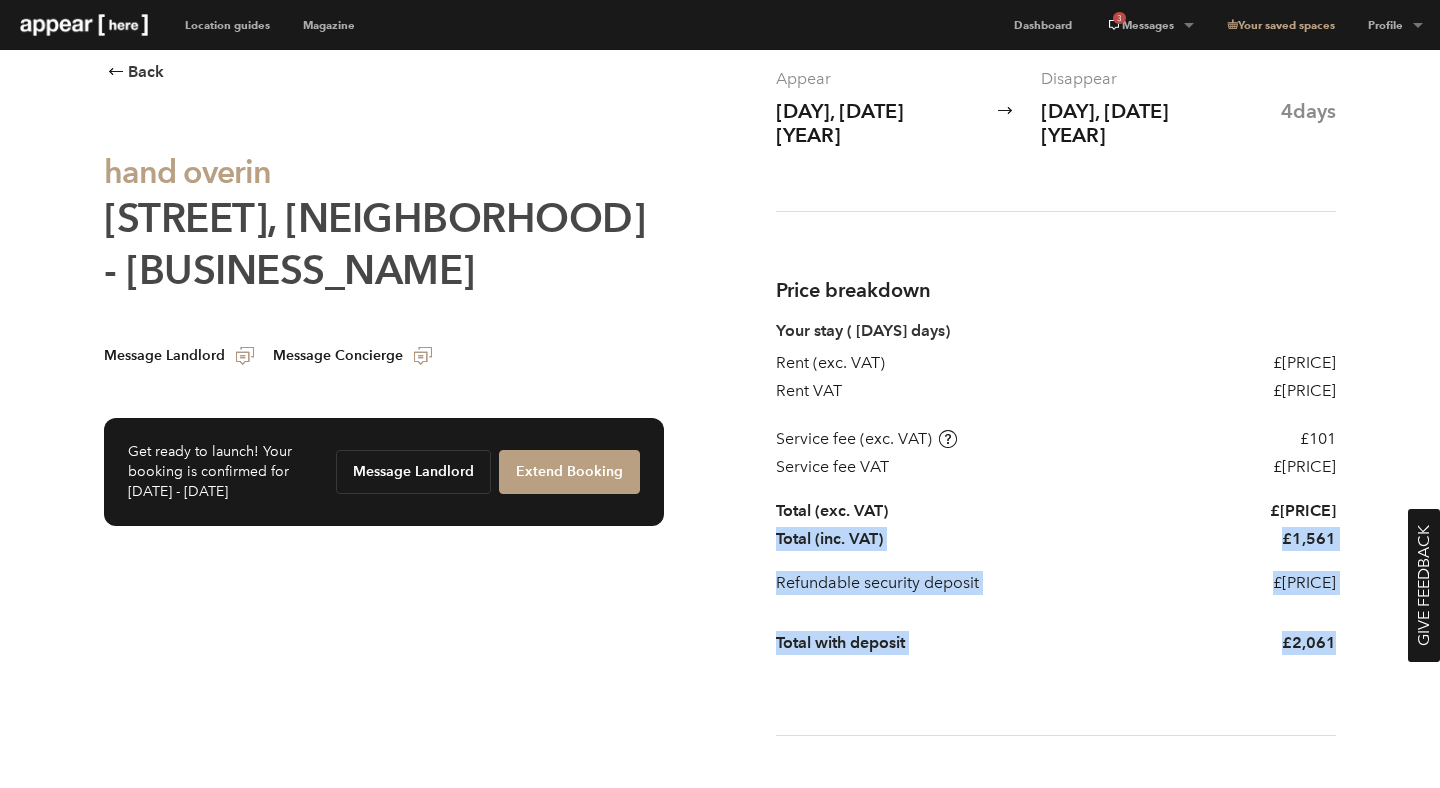 scroll, scrollTop: 0, scrollLeft: 0, axis: both 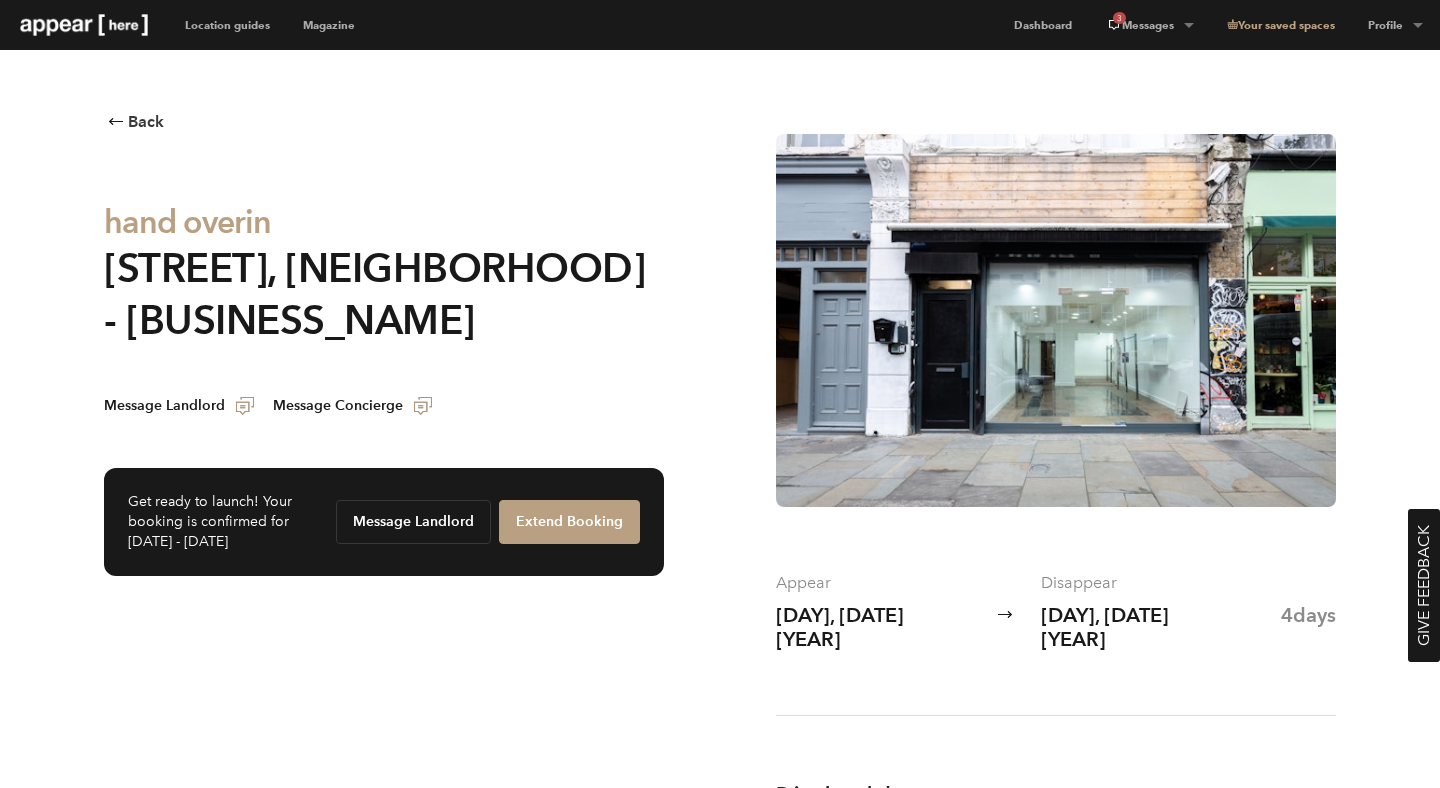 click at bounding box center (1056, 320) 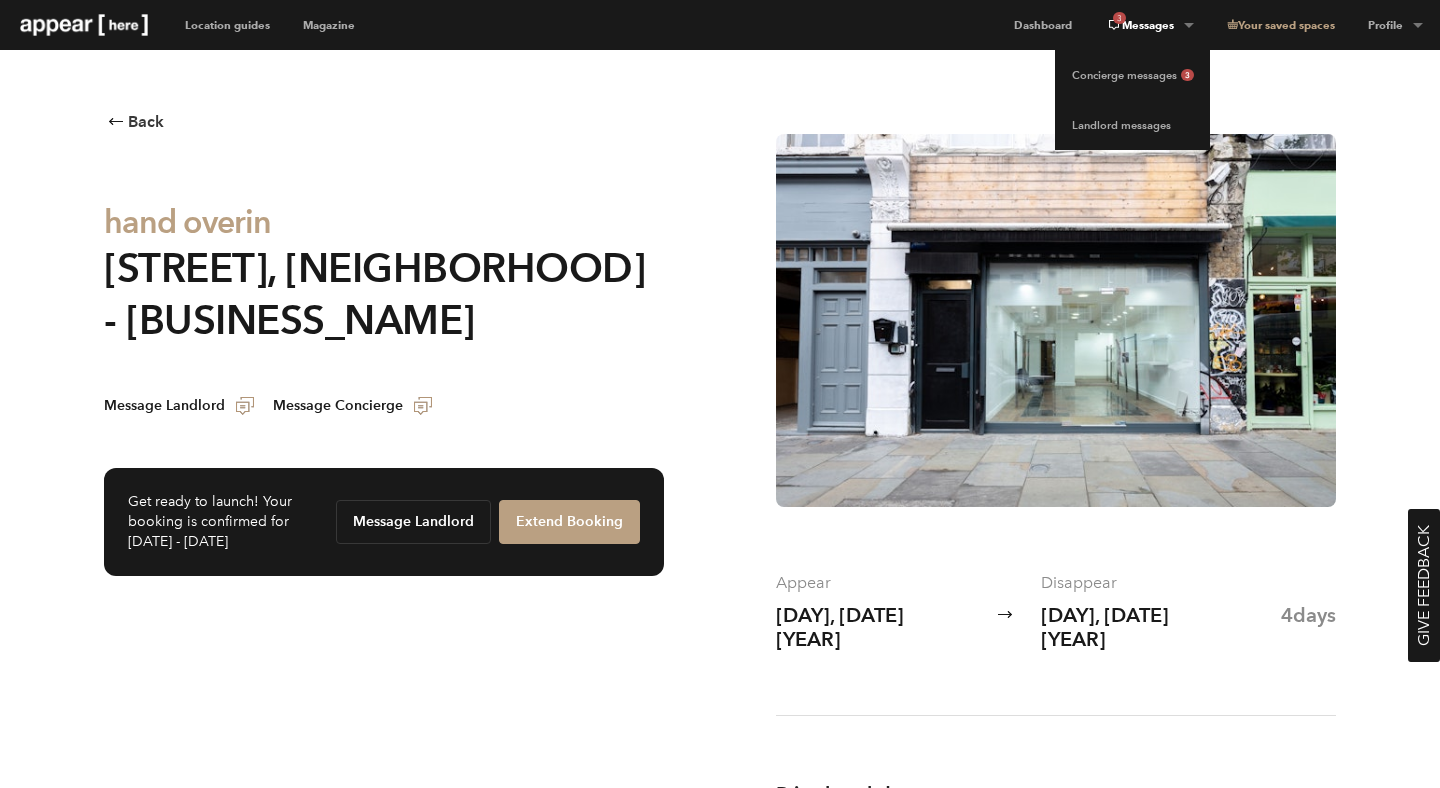 click on "3
Messages" at bounding box center [1149, 25] 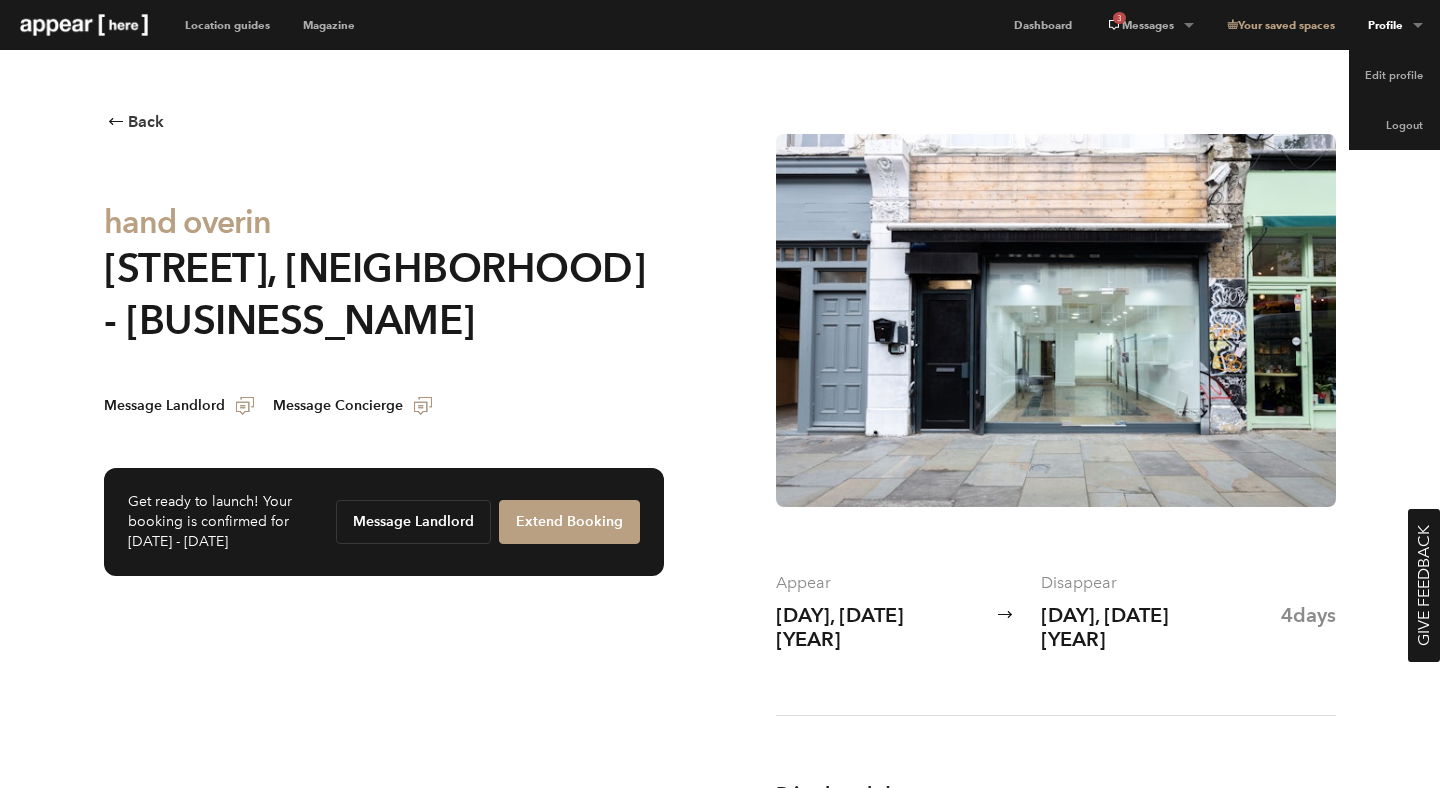 click on "Profile" at bounding box center [1149, 25] 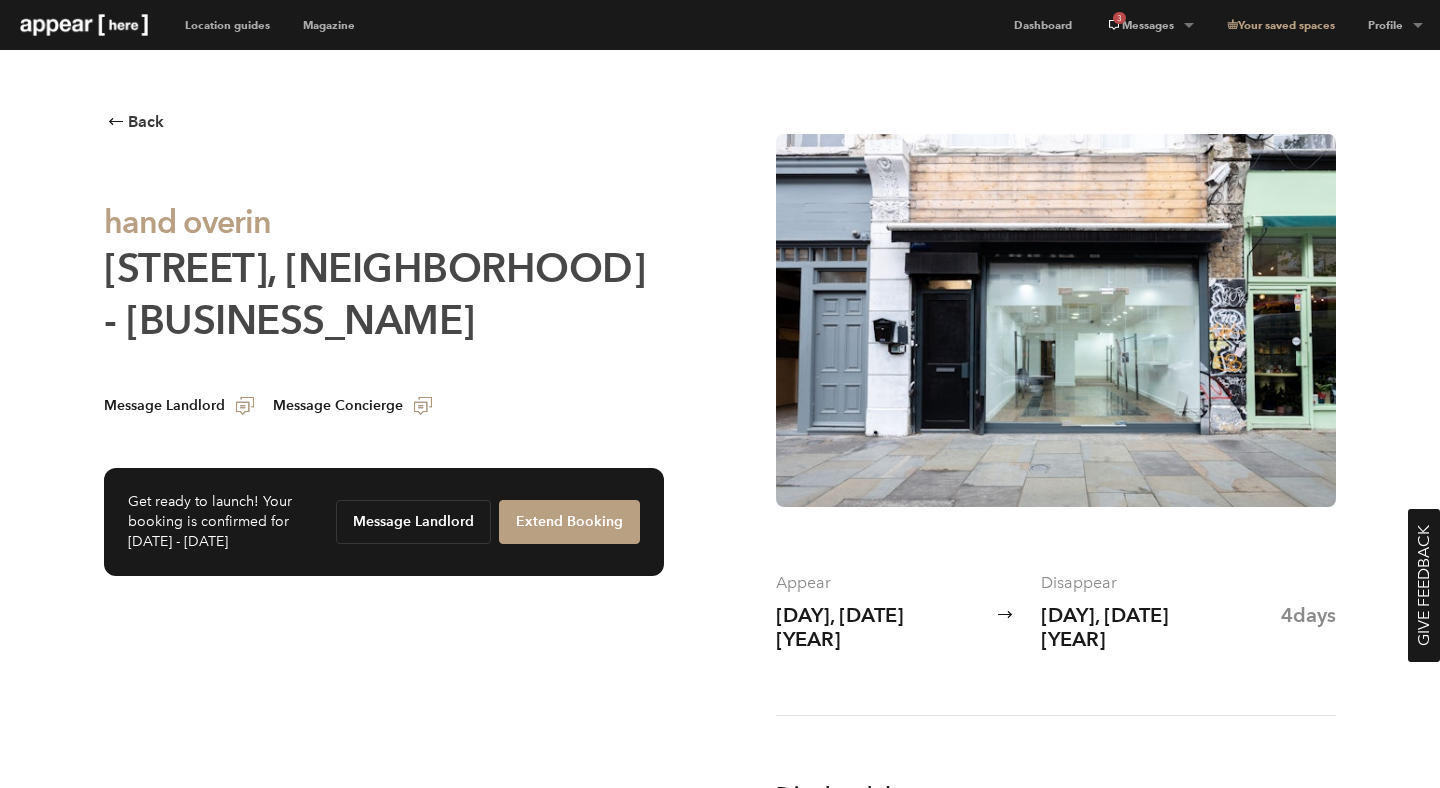 click on "[DISTRICT] [STREET], [DISTRICT] - The Contemporary Shop" at bounding box center (374, 294) 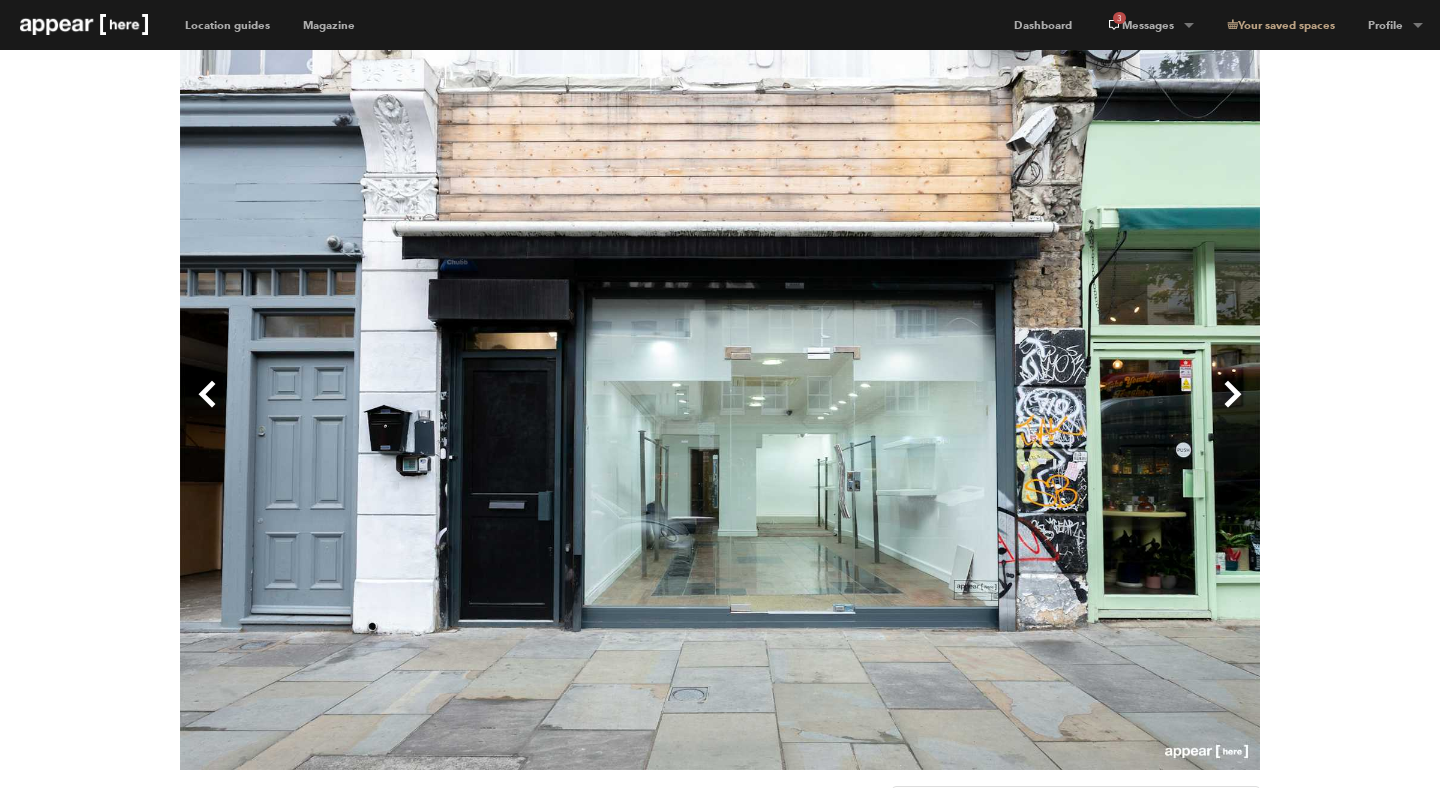 scroll, scrollTop: 0, scrollLeft: 0, axis: both 